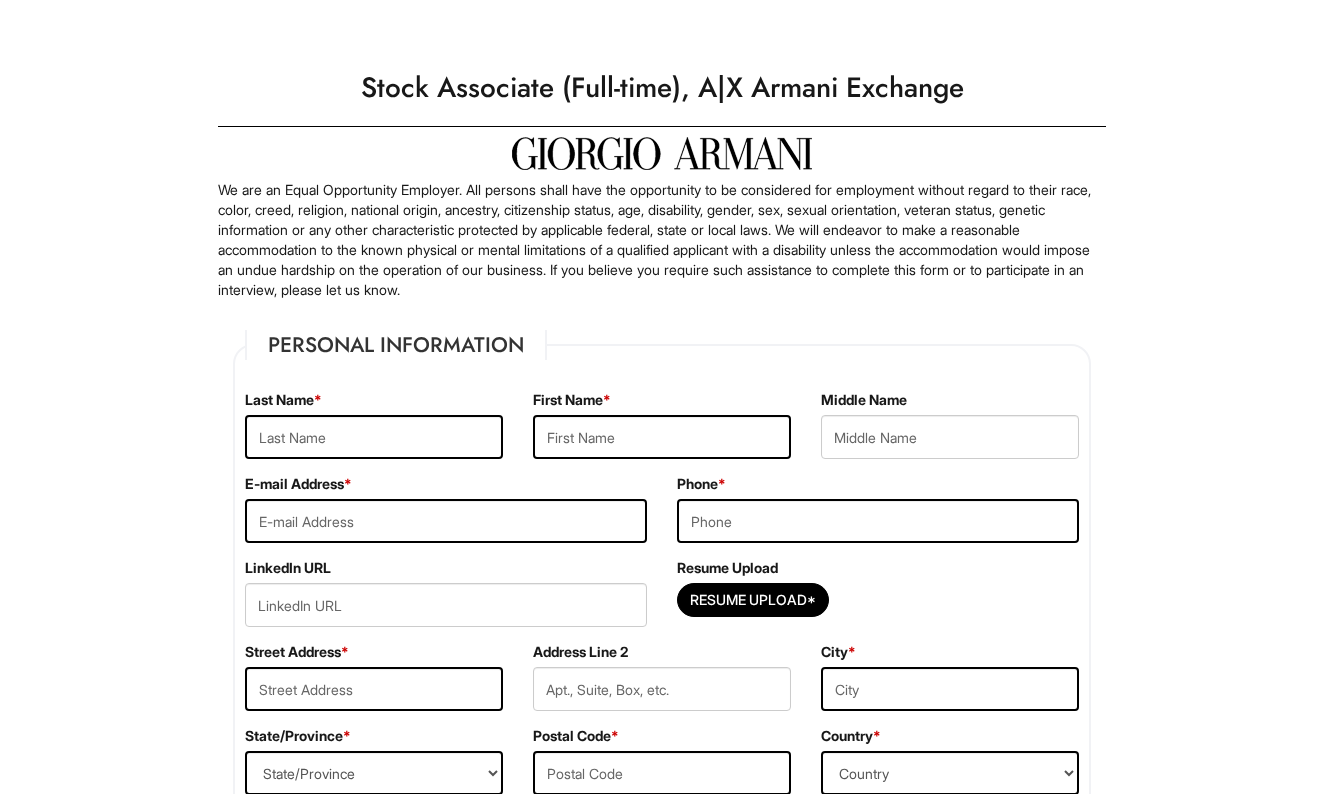 scroll, scrollTop: 0, scrollLeft: 0, axis: both 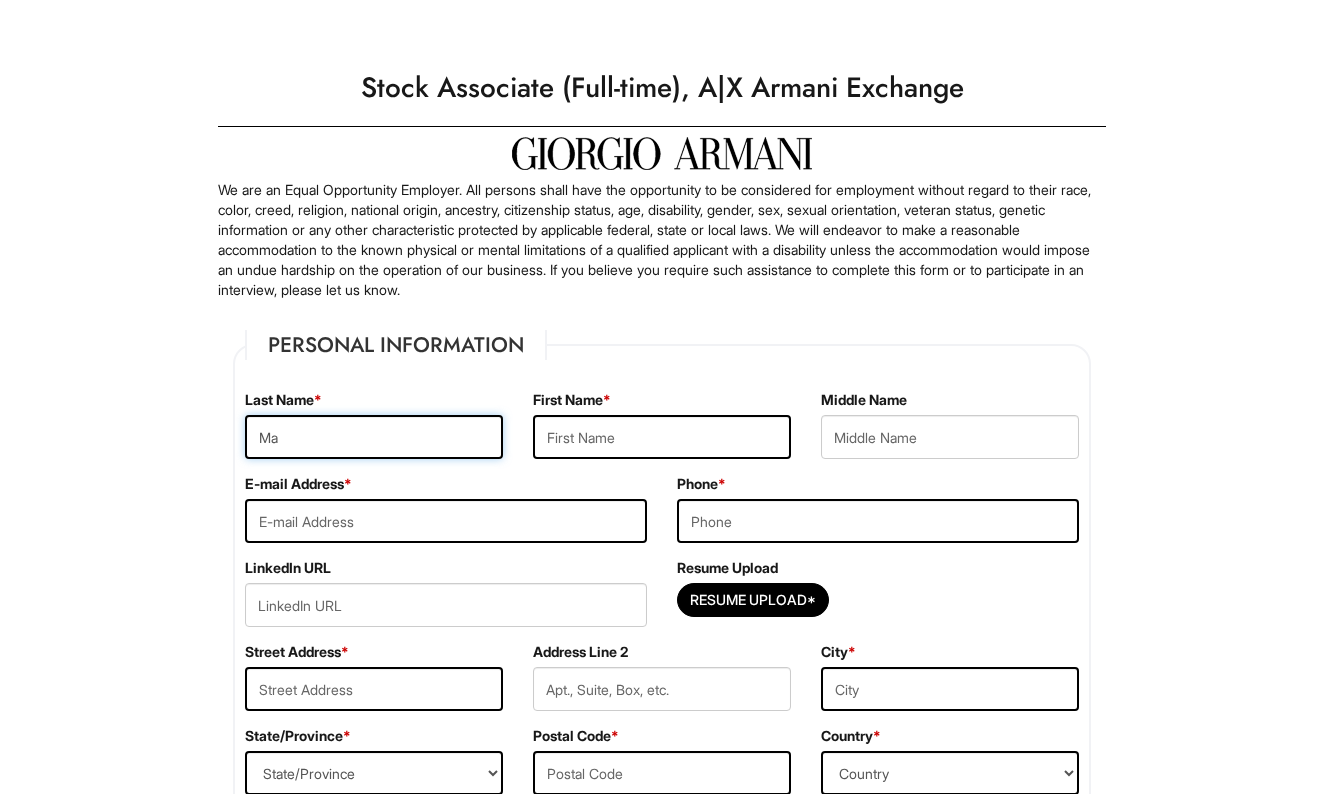 type on "M" 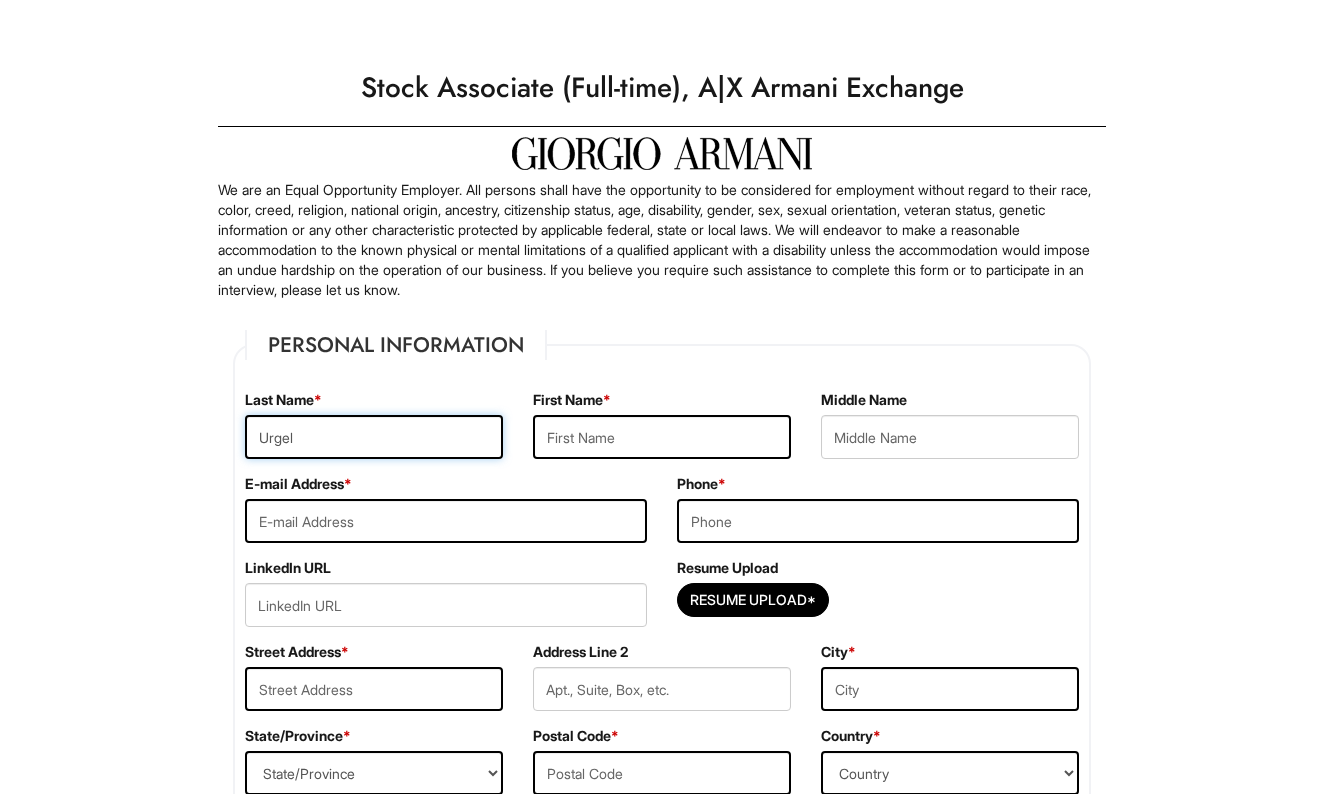type on "Urgel" 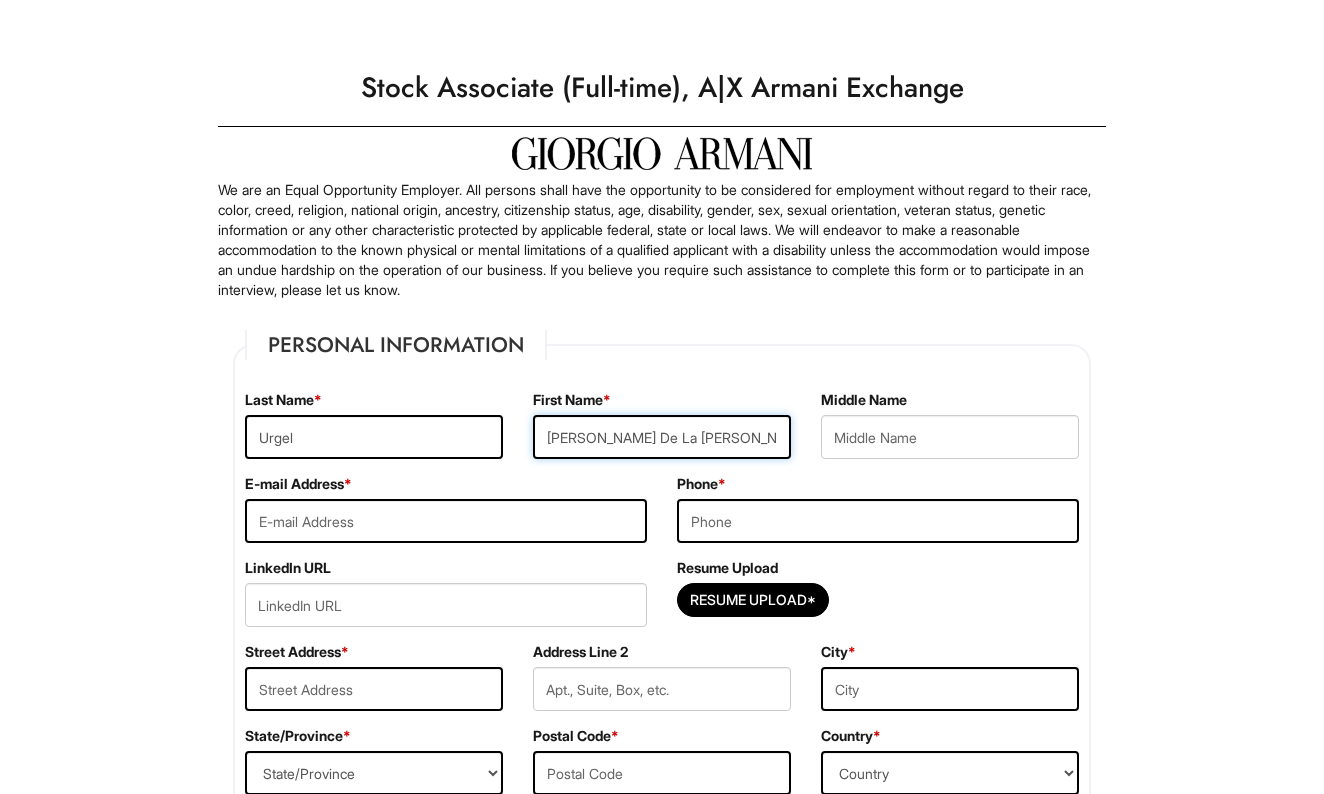 type on "[PERSON_NAME] De La [PERSON_NAME]" 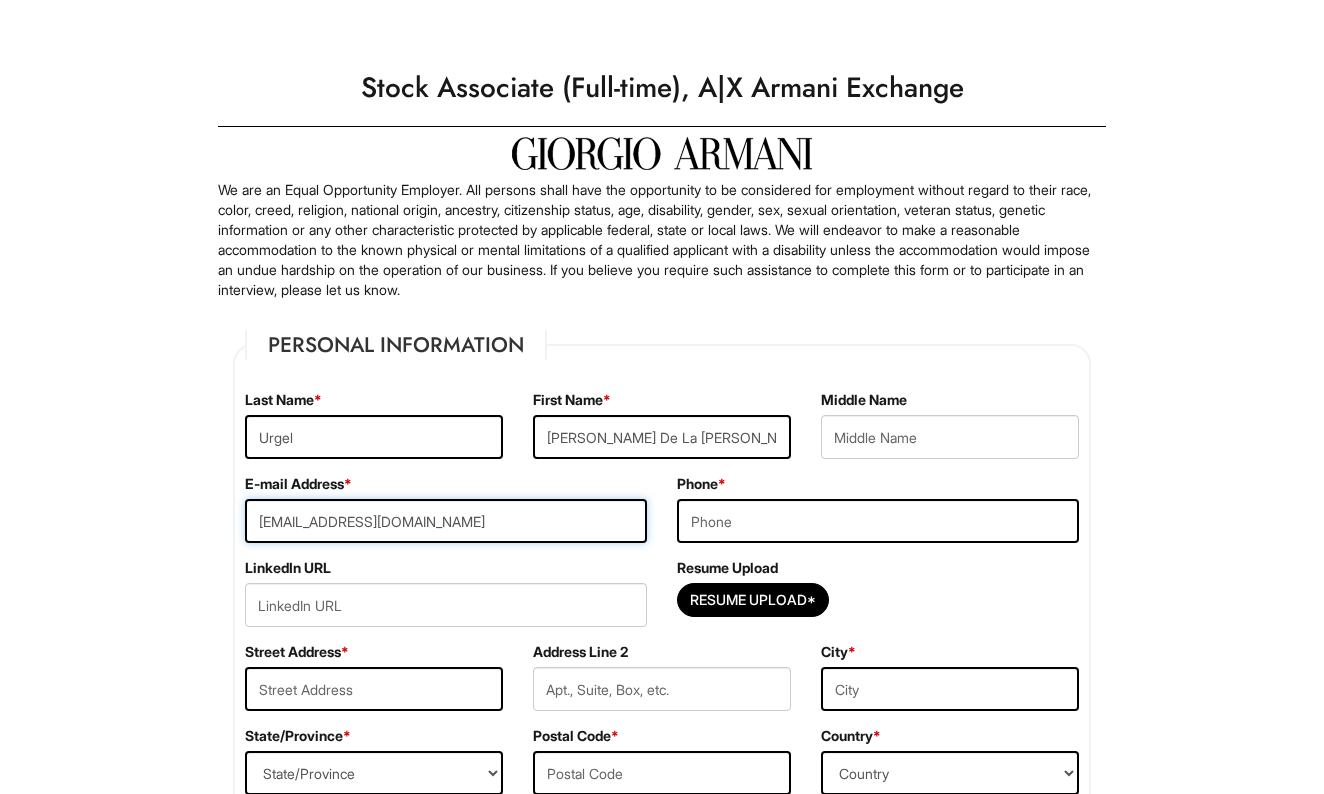 type on "[EMAIL_ADDRESS][DOMAIN_NAME]" 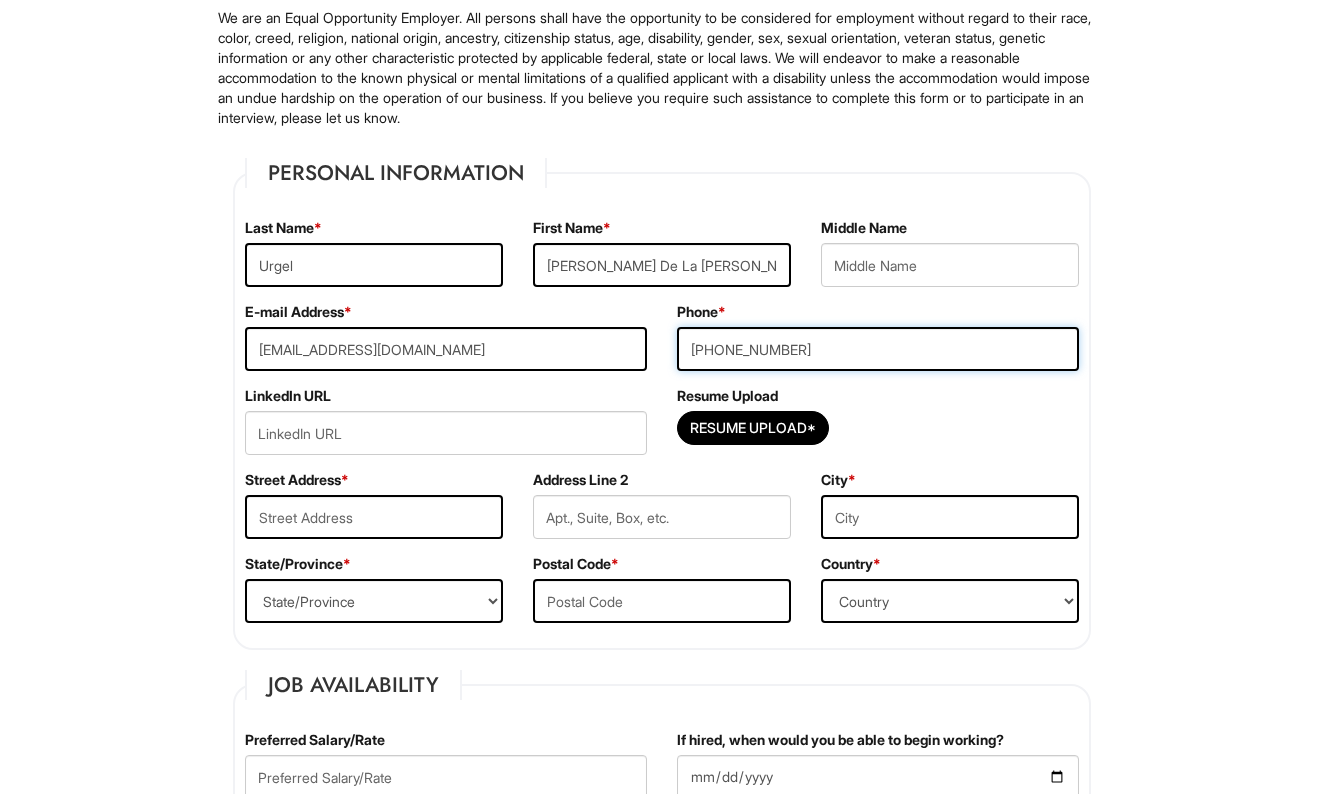 scroll, scrollTop: 190, scrollLeft: 0, axis: vertical 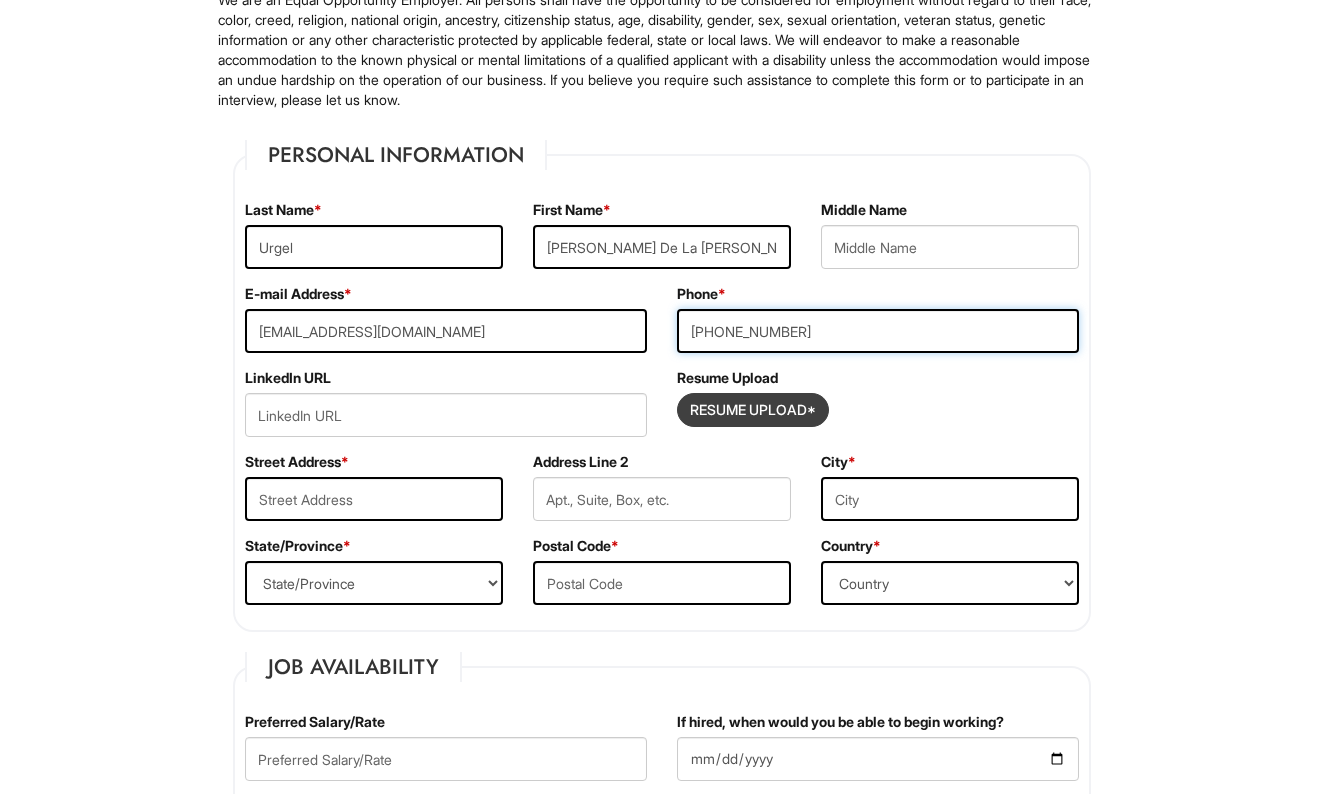 type on "[PHONE_NUMBER]" 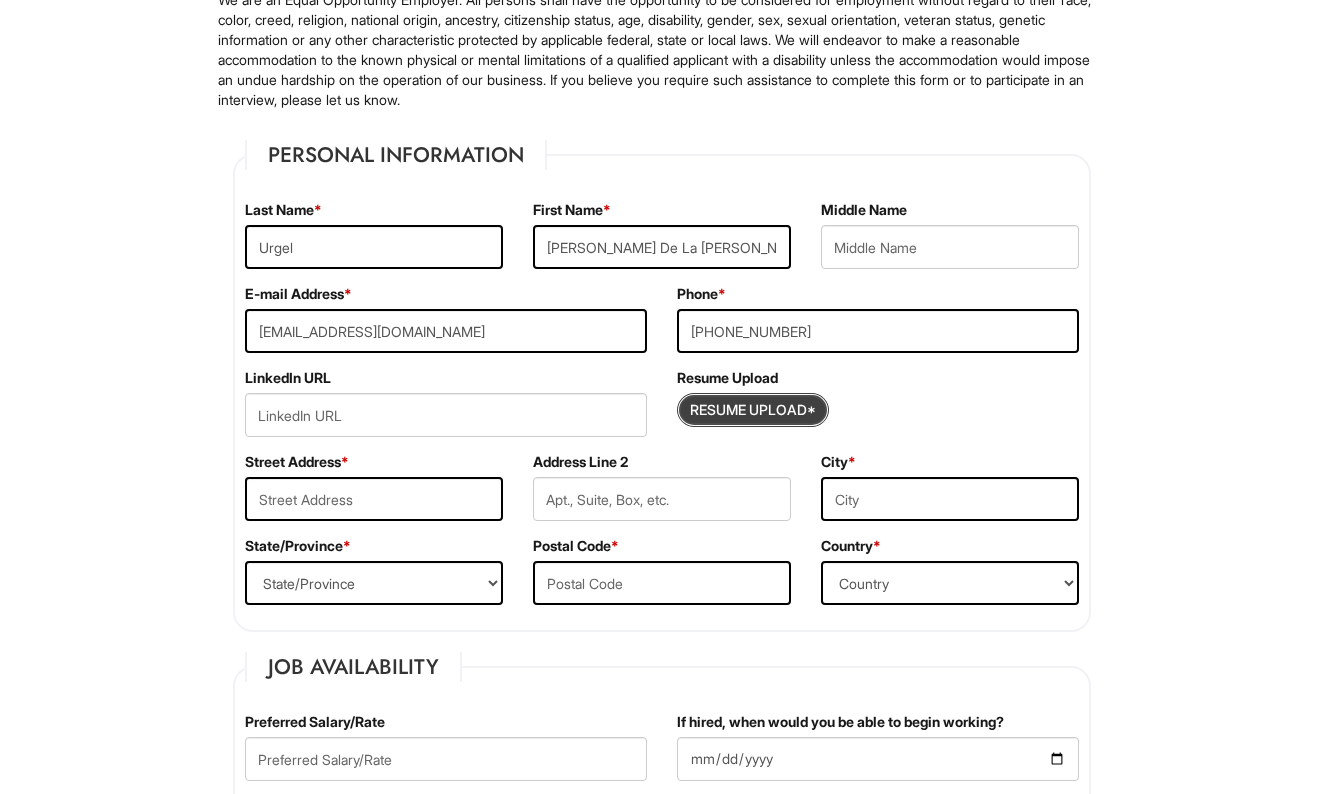 click at bounding box center (753, 410) 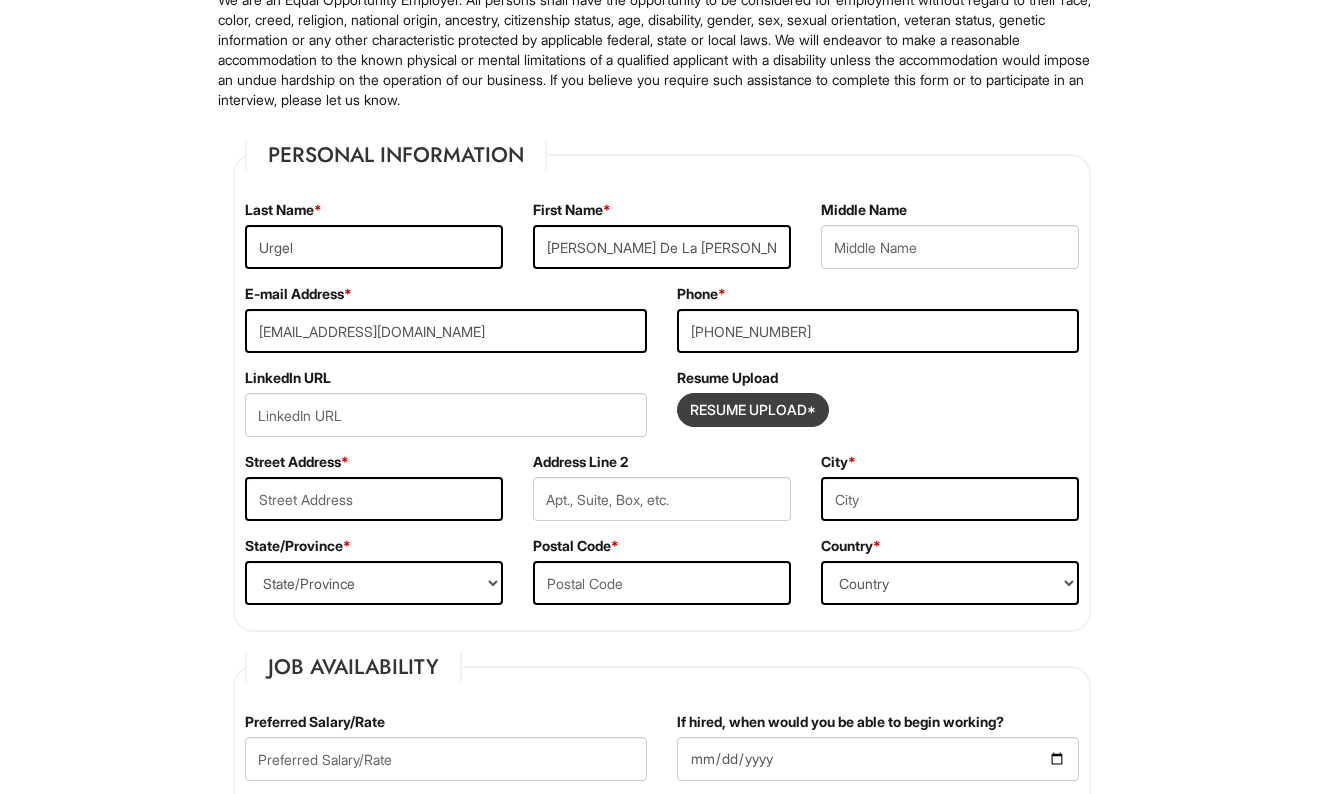 type on "C:\fakepath\[PERSON_NAME]-RESUME-2025.pdf" 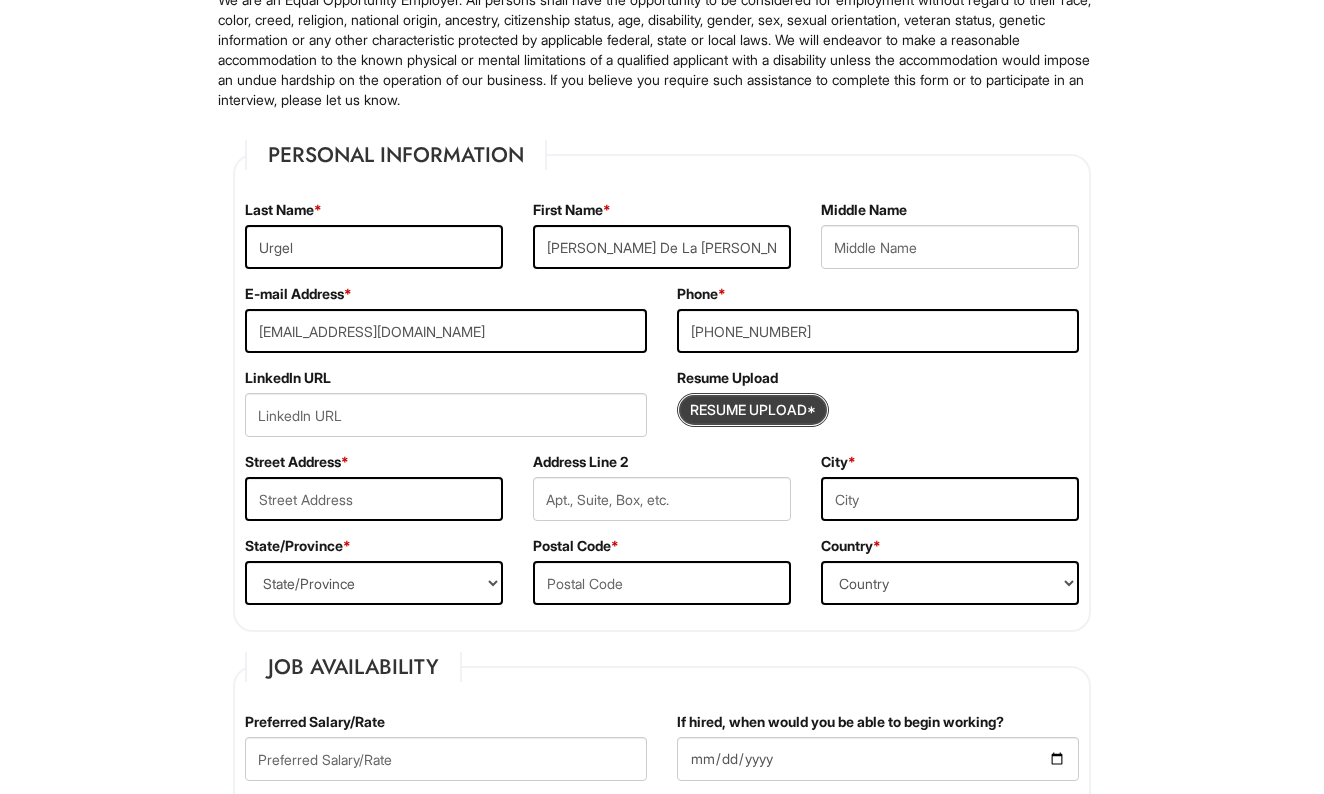 click at bounding box center (753, 410) 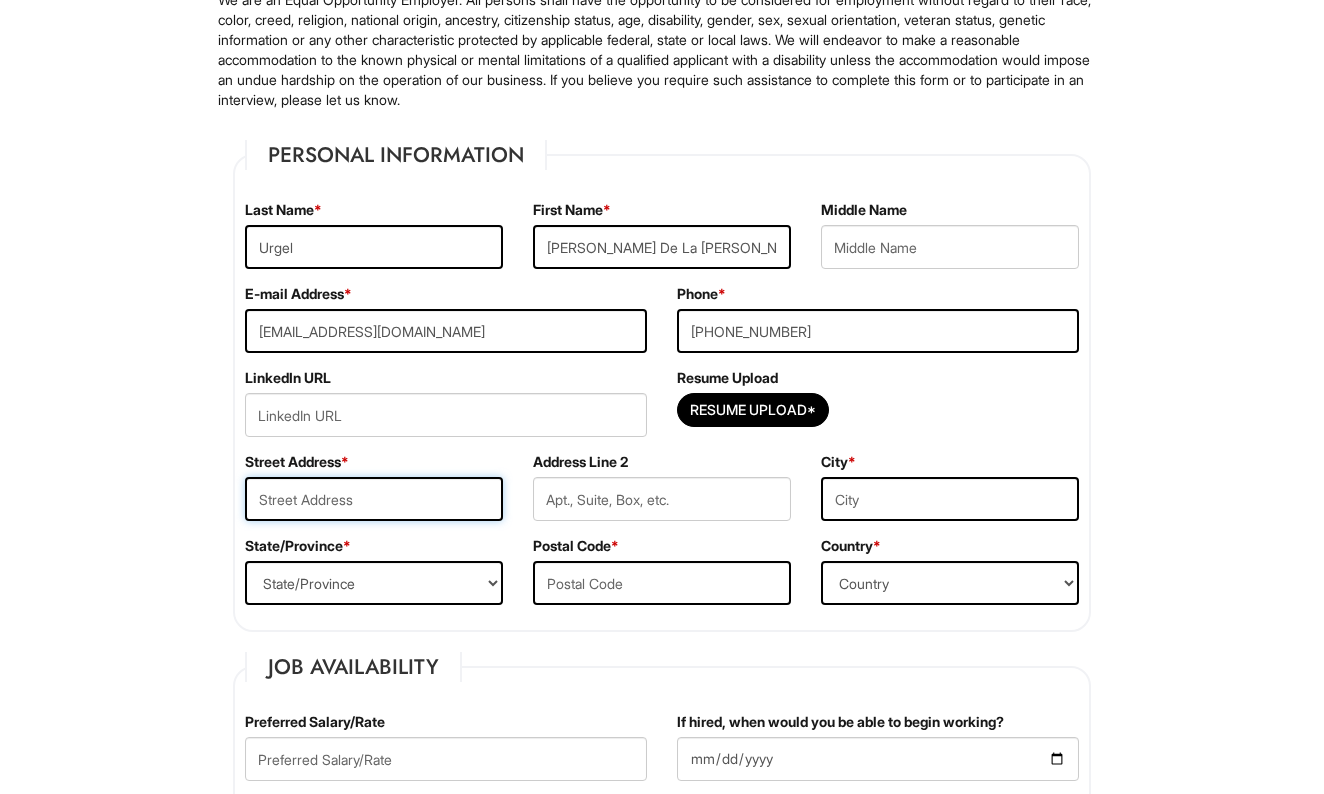 click at bounding box center (374, 499) 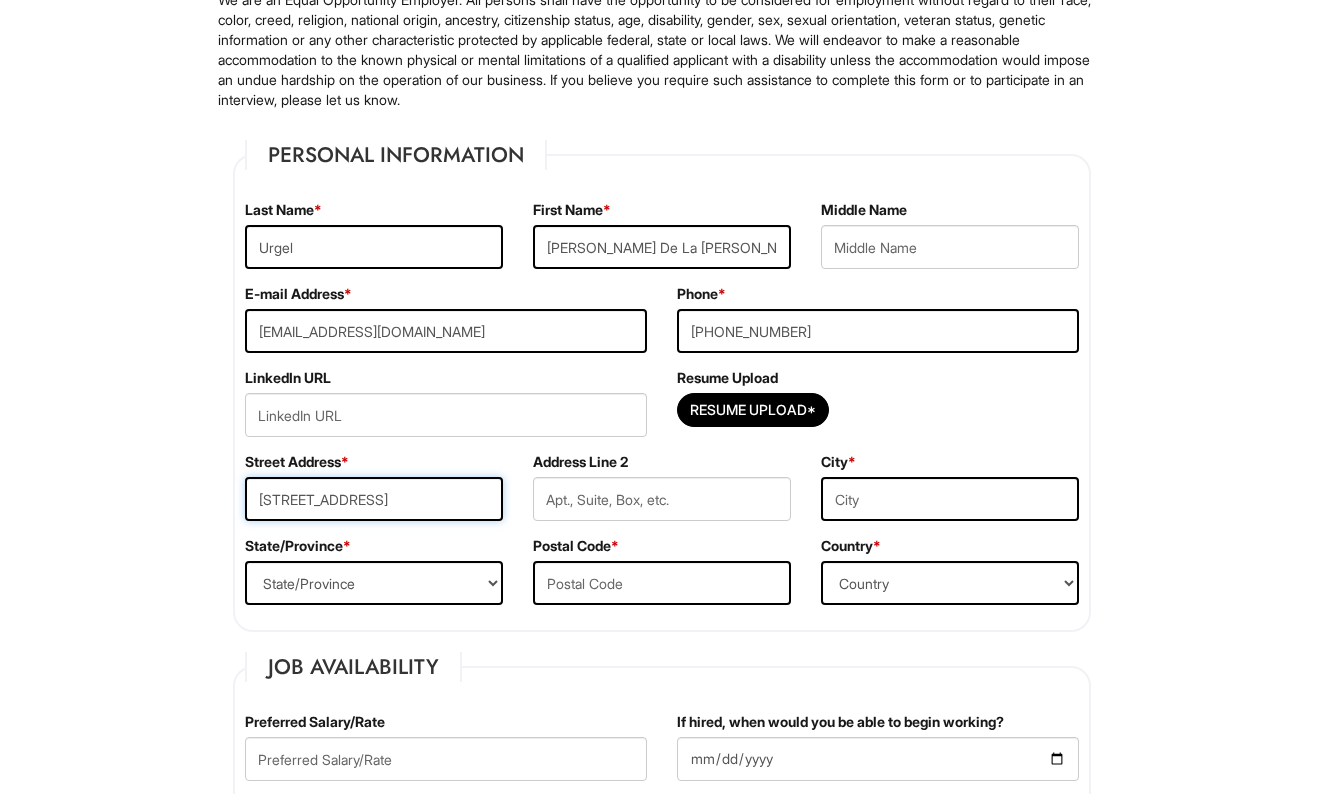 type on "[STREET_ADDRESS]" 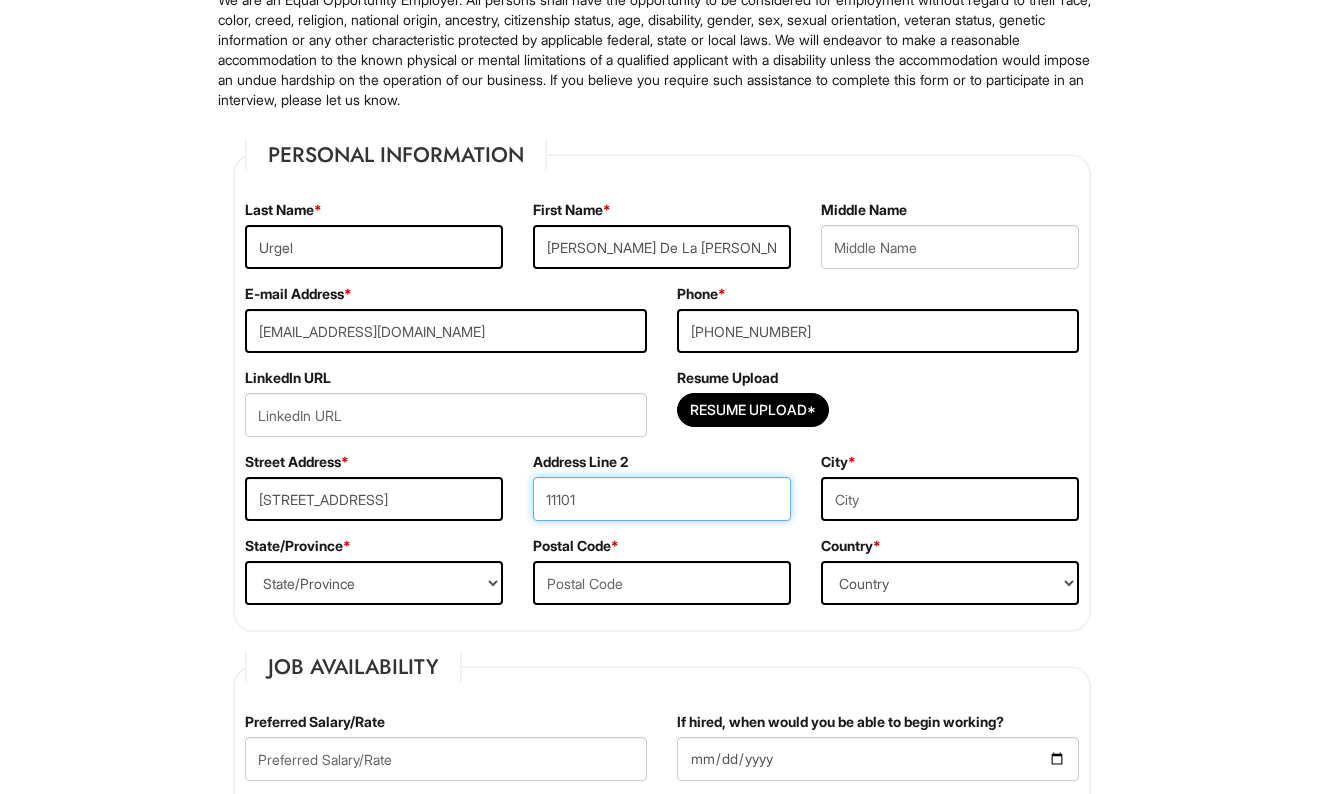 type on "11101" 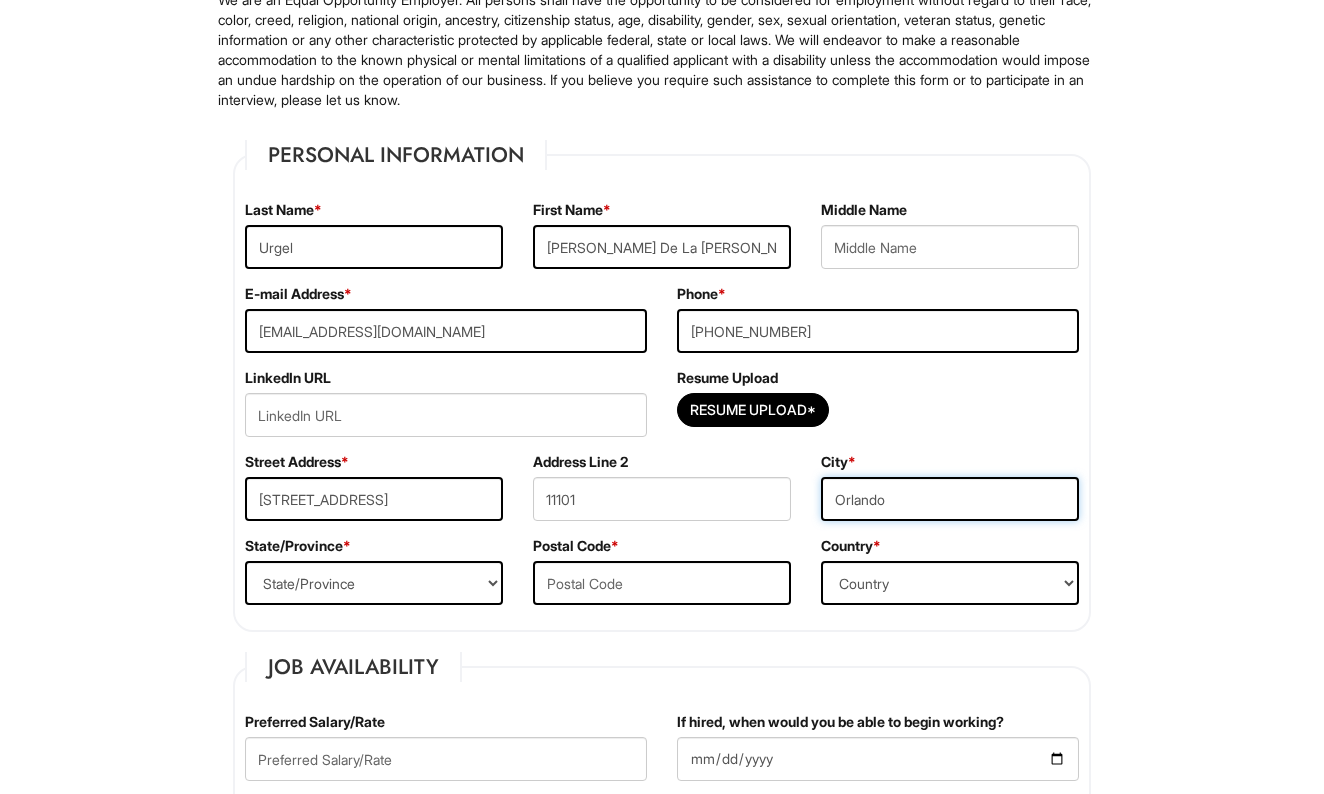 type on "Orlando" 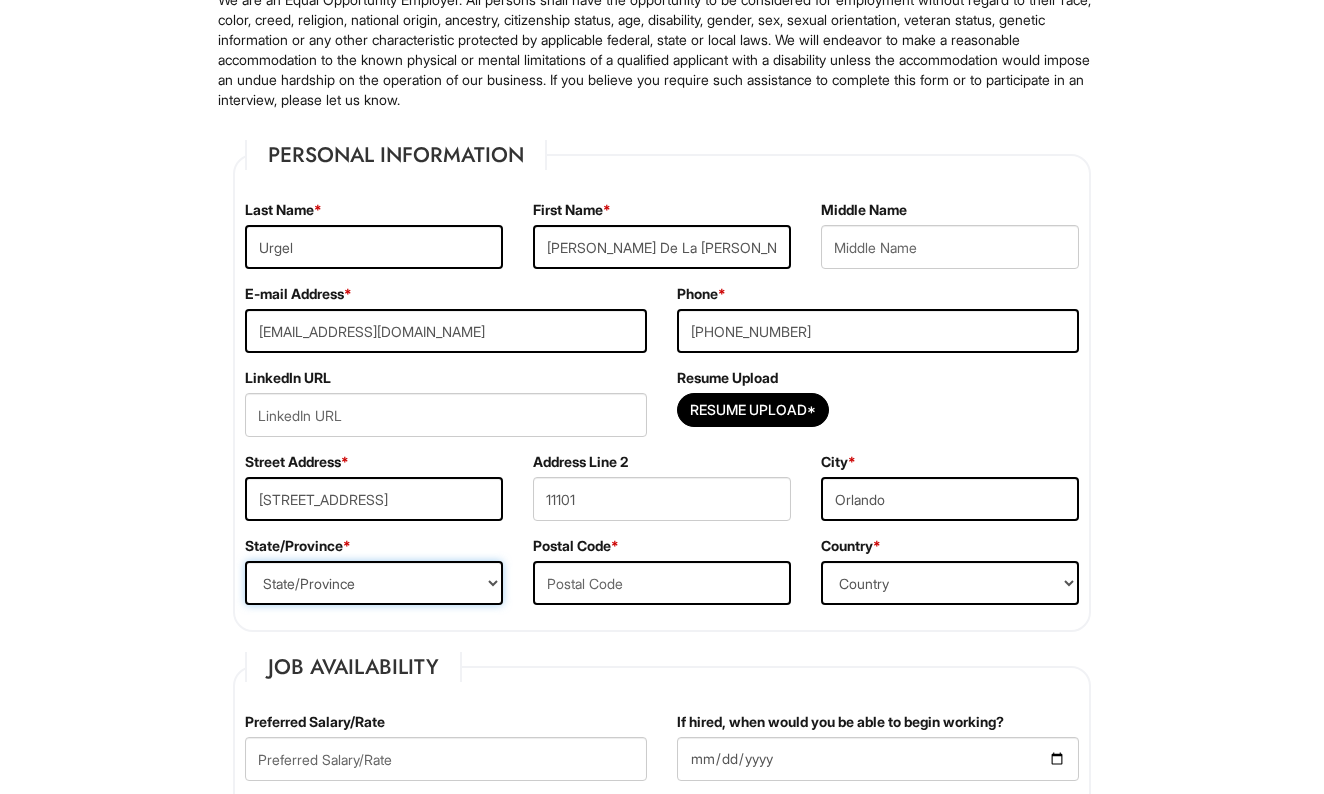 select on "FL" 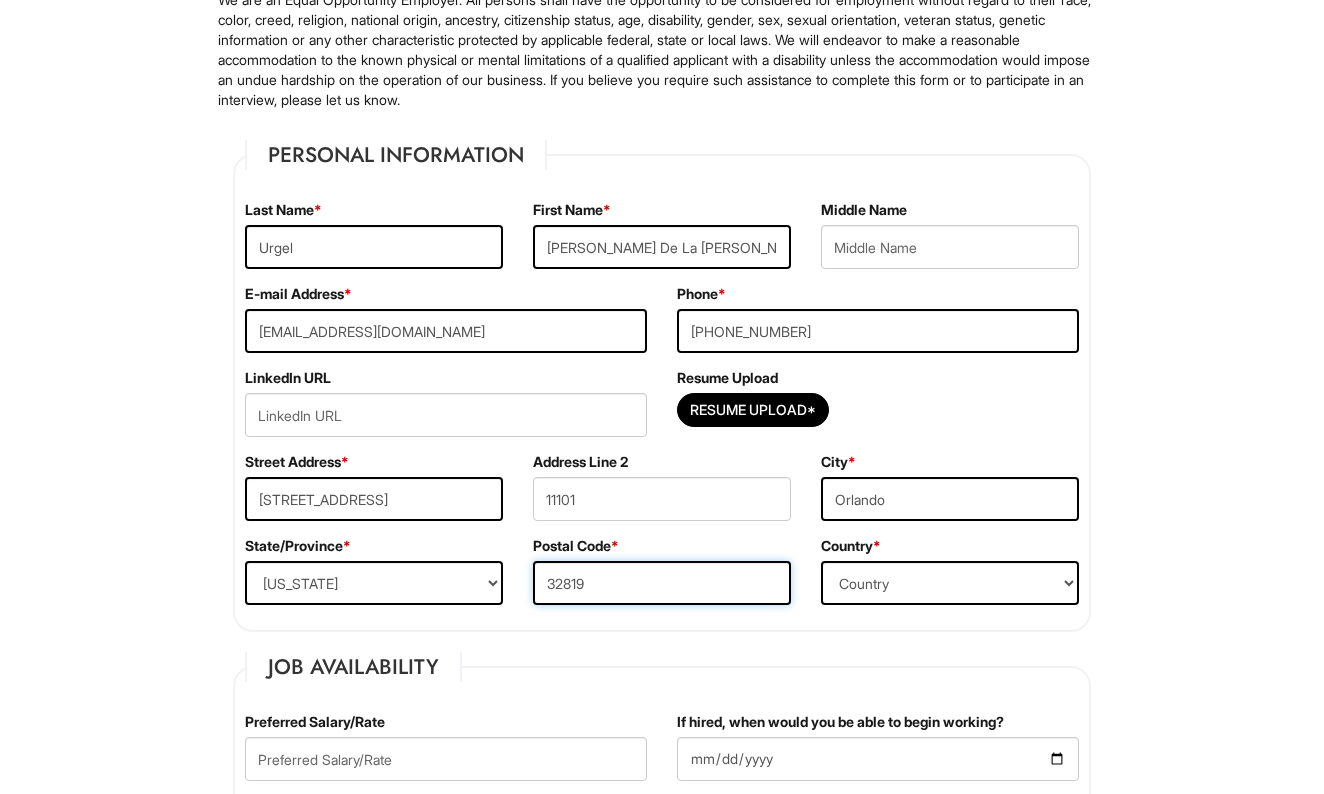 type on "32819" 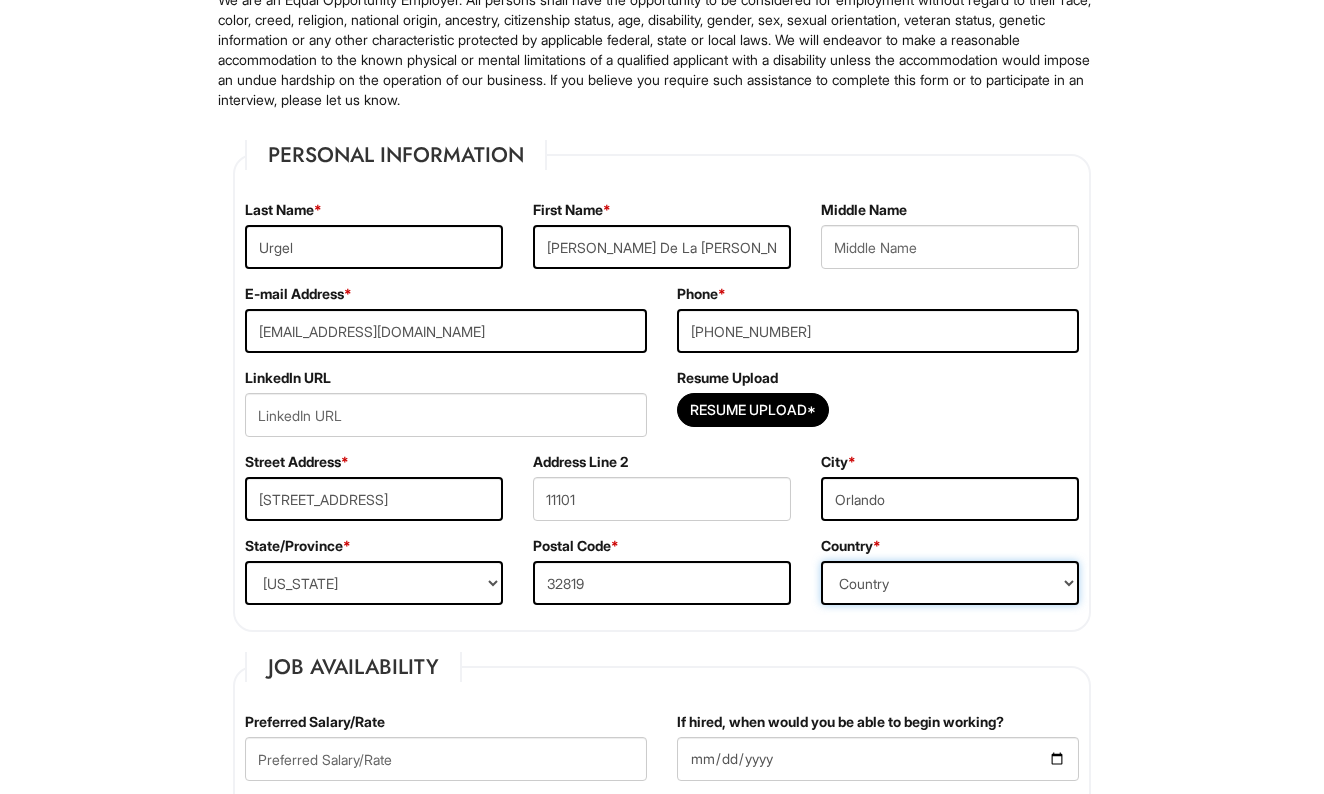 select on "[GEOGRAPHIC_DATA]" 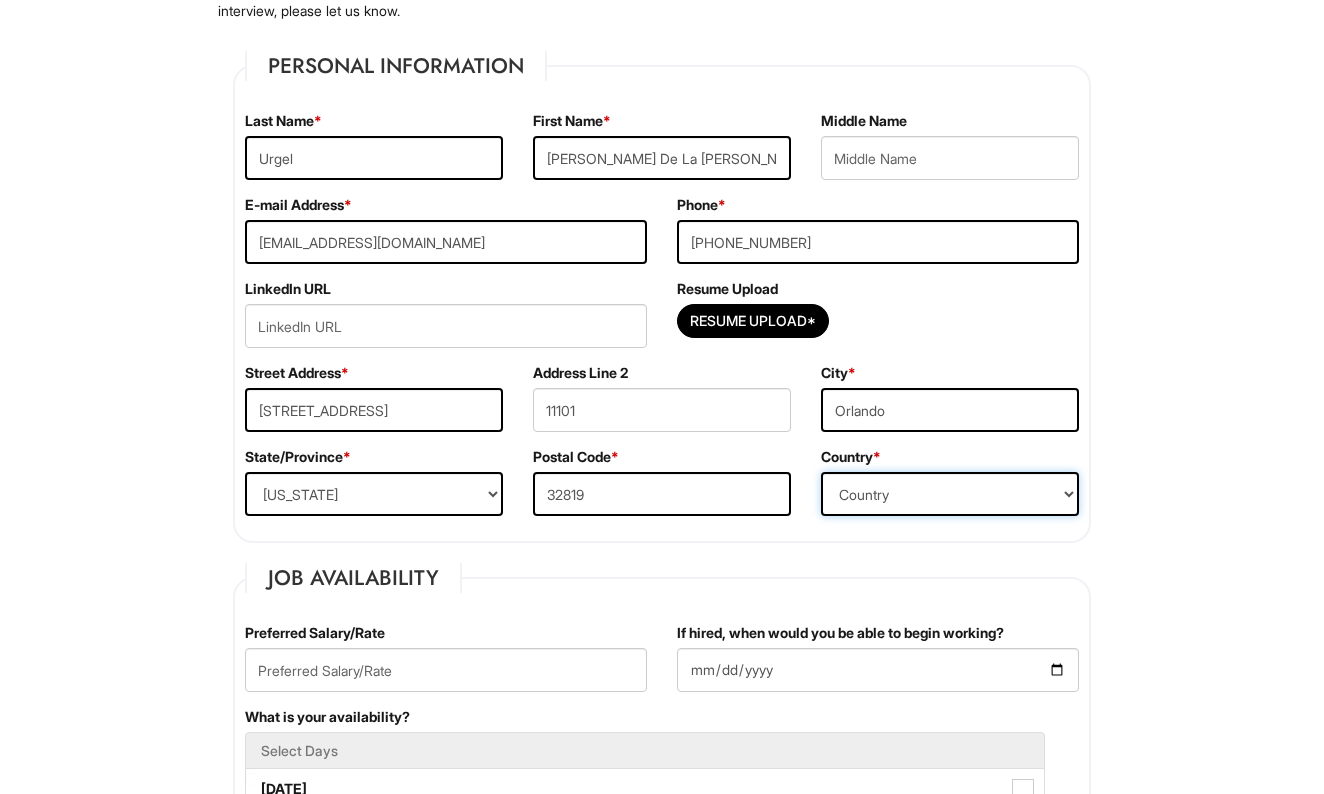 scroll, scrollTop: 286, scrollLeft: 0, axis: vertical 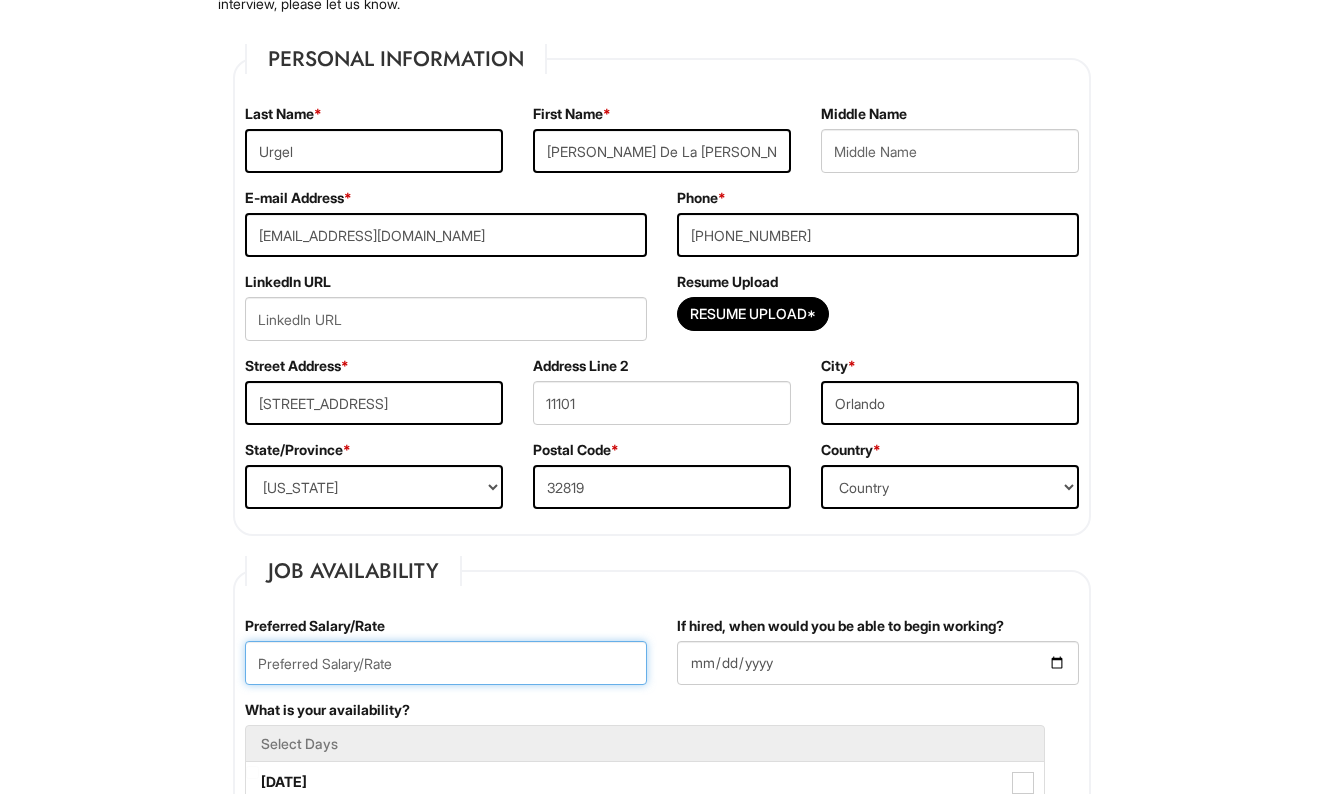 click at bounding box center [446, 663] 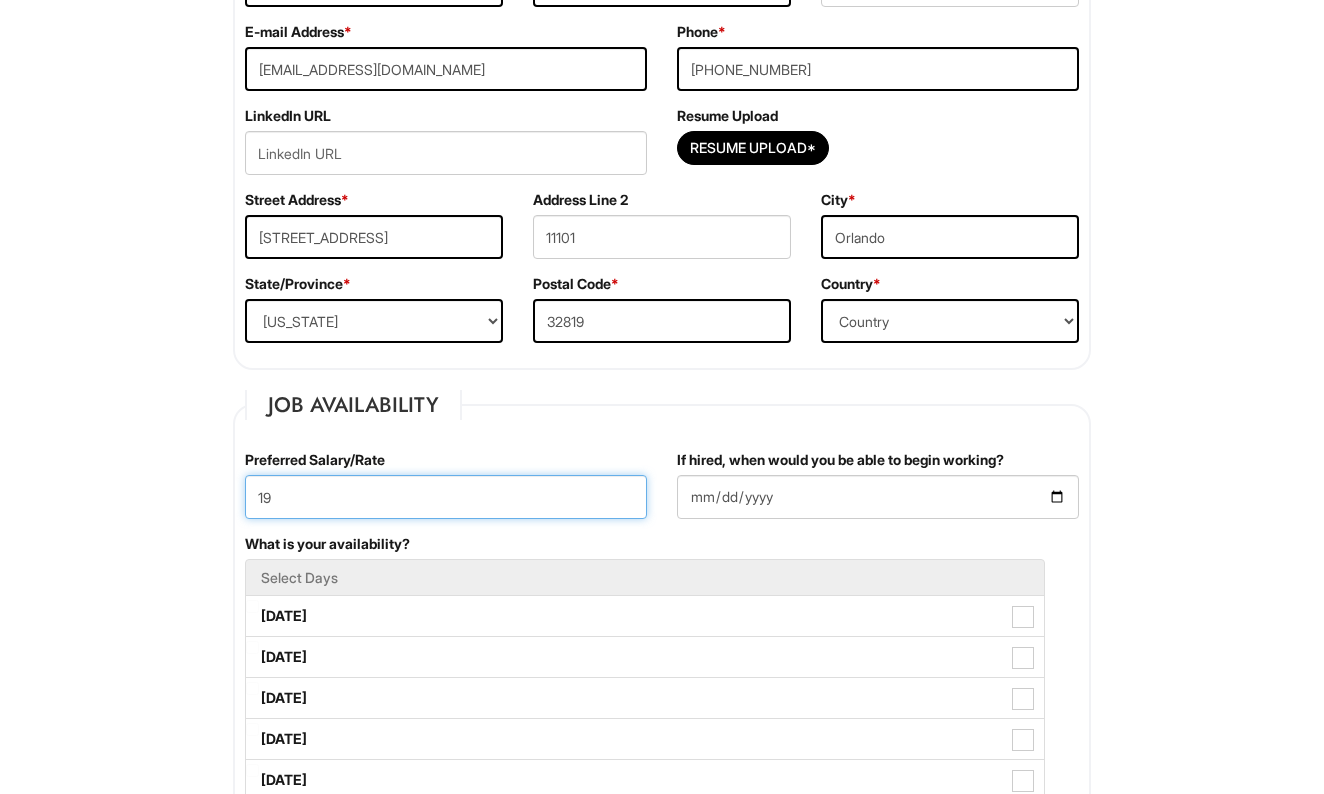 scroll, scrollTop: 457, scrollLeft: 0, axis: vertical 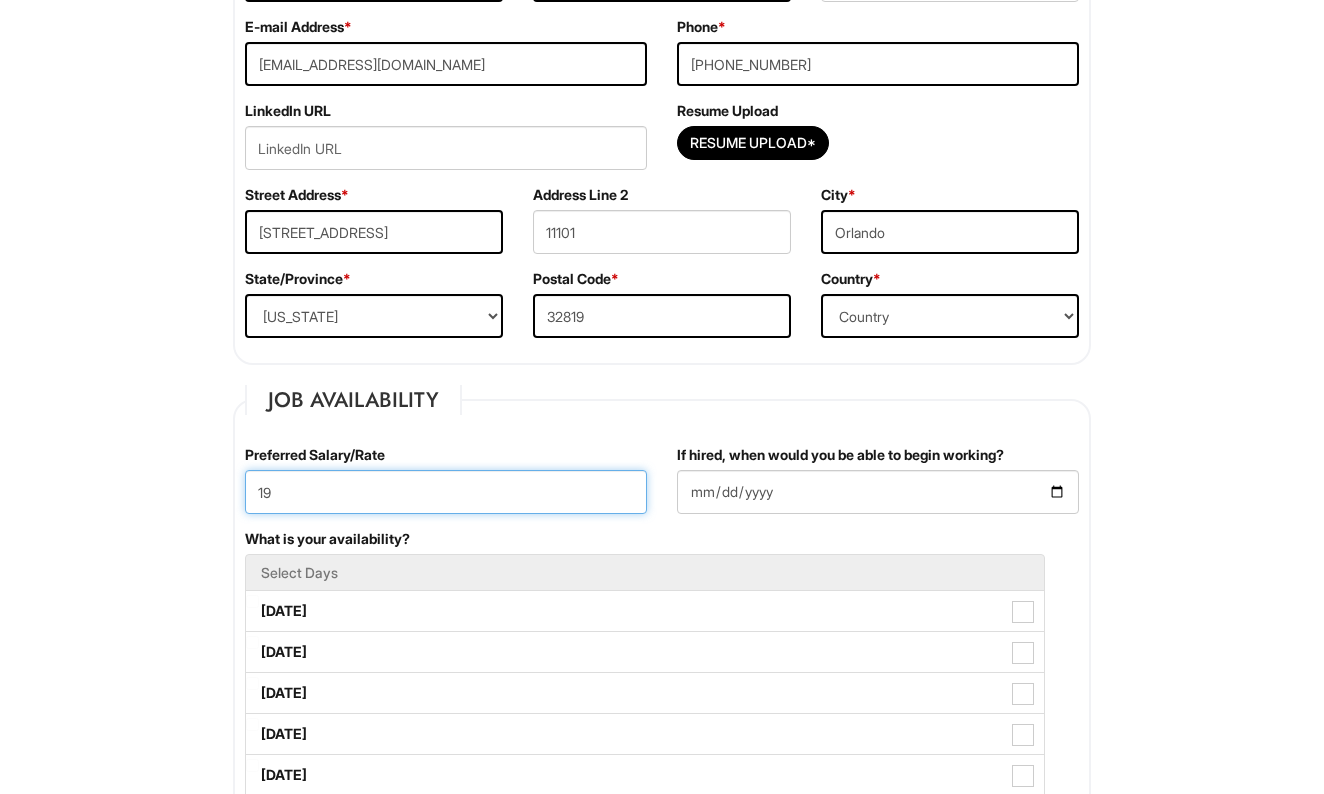 type on "19" 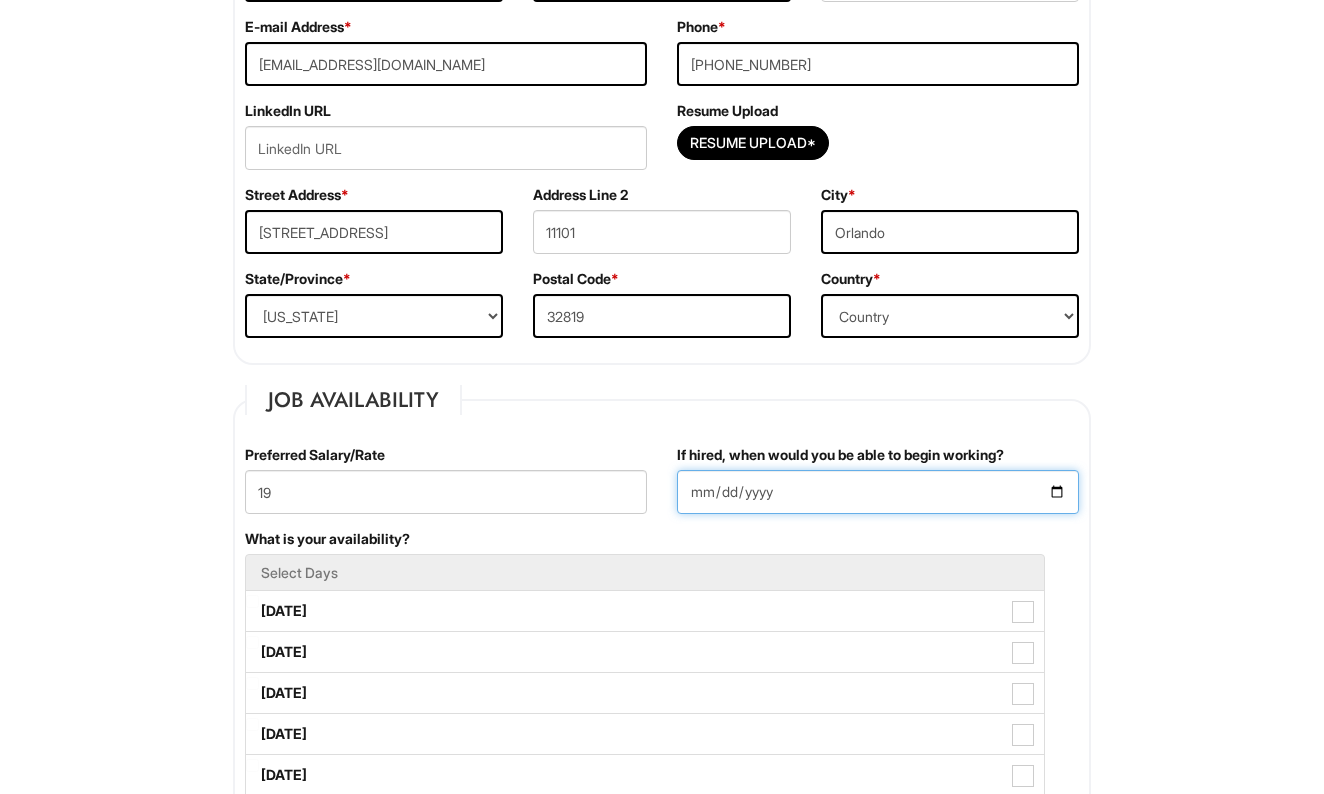 click on "If hired, when would you be able to begin working?" at bounding box center [878, 492] 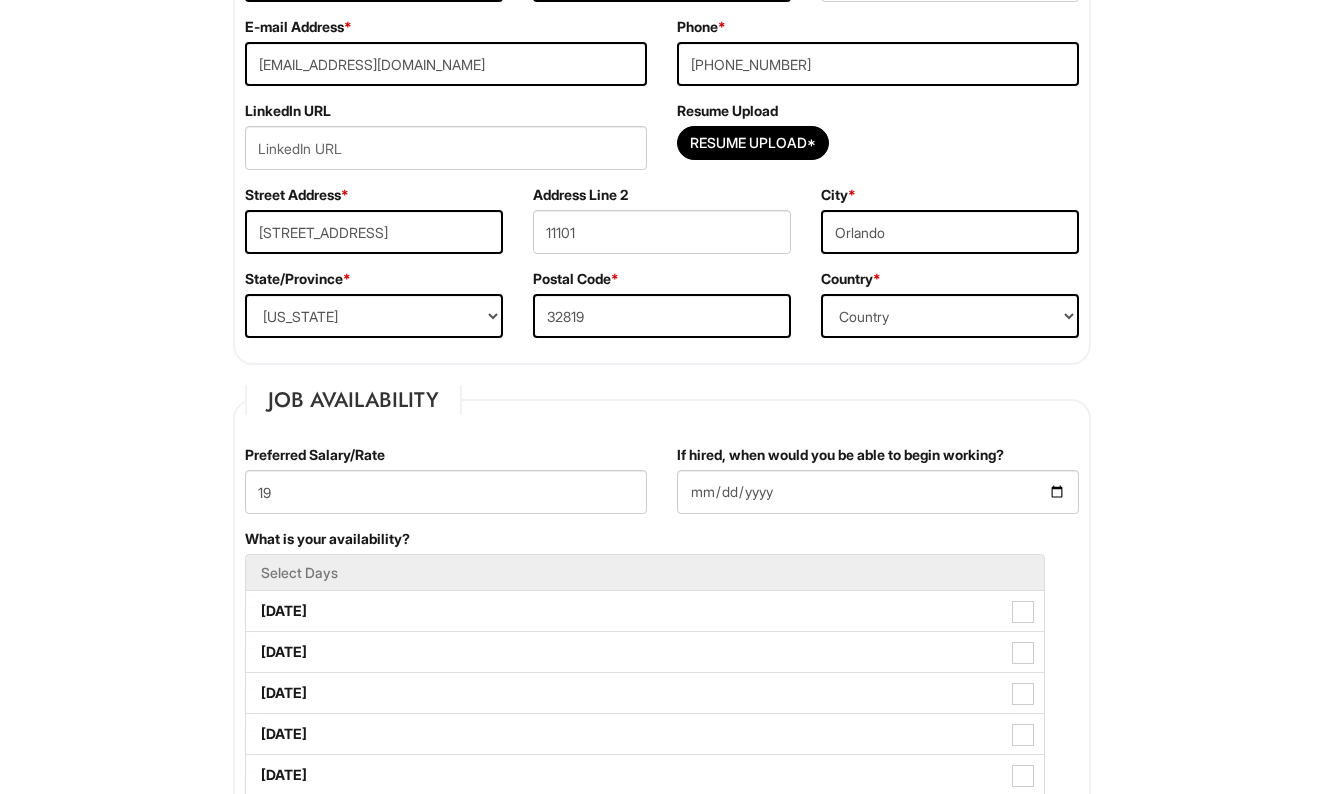 click on "Please Complete This Form 1 2 3 Stock Associate (Full-time), A|X Armani Exchange PLEASE COMPLETE ALL REQUIRED FIELDS
We are an Equal Opportunity Employer. All persons shall have the opportunity to be considered for employment without regard to their race, color, creed, religion, national origin, ancestry, citizenship status, age, disability, gender, sex, sexual orientation, veteran status, genetic information or any other characteristic protected by applicable federal, state or local laws. We will endeavor to make a reasonable accommodation to the known physical or mental limitations of a qualified applicant with a disability unless the accommodation would impose an undue hardship on the operation of our business. If you believe you require such assistance to complete this form or to participate in an interview, please let us know.
Personal Information
Last Name  *   Urgel
First Name  *   [PERSON_NAME] De La [PERSON_NAME]
Middle Name
E-mail Address  *   [EMAIL_ADDRESS][DOMAIN_NAME]
Phone  *" at bounding box center (662, 1496) 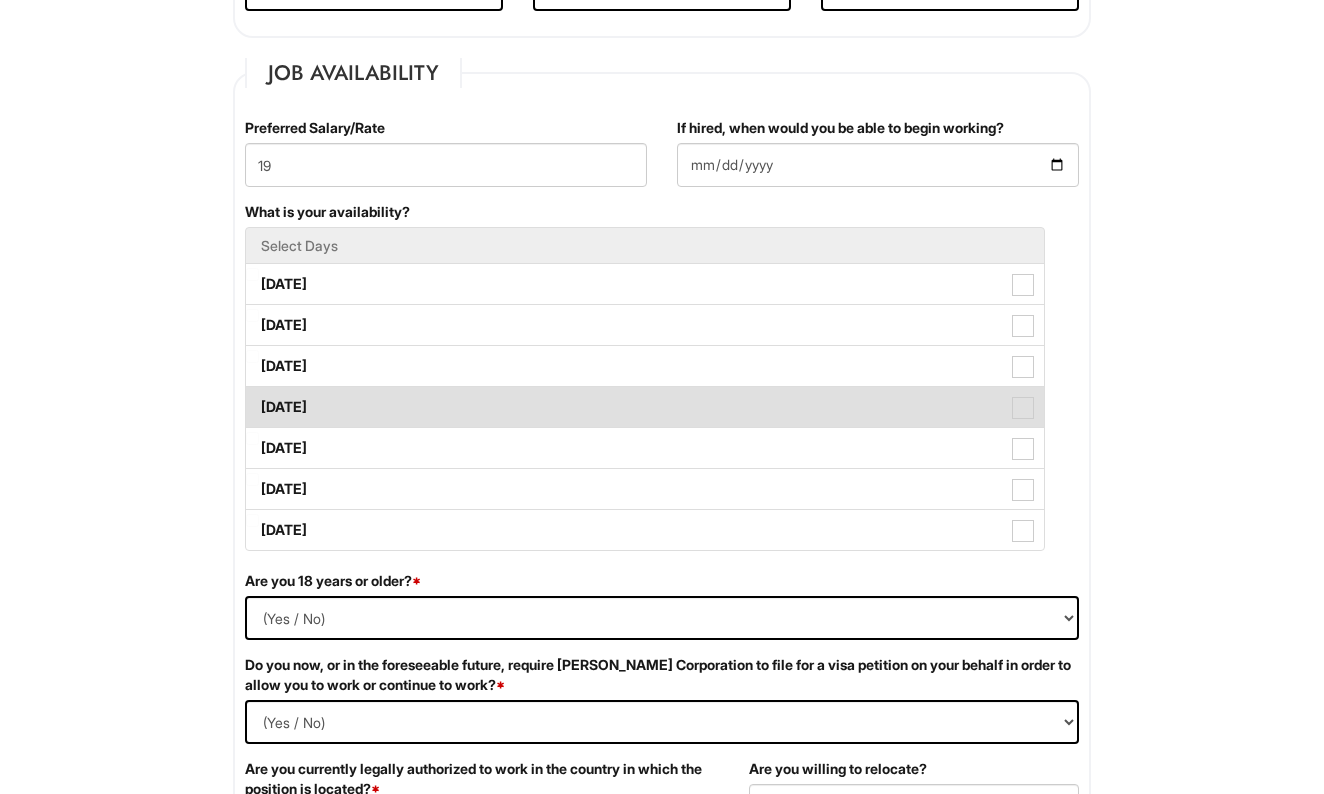 scroll, scrollTop: 789, scrollLeft: 0, axis: vertical 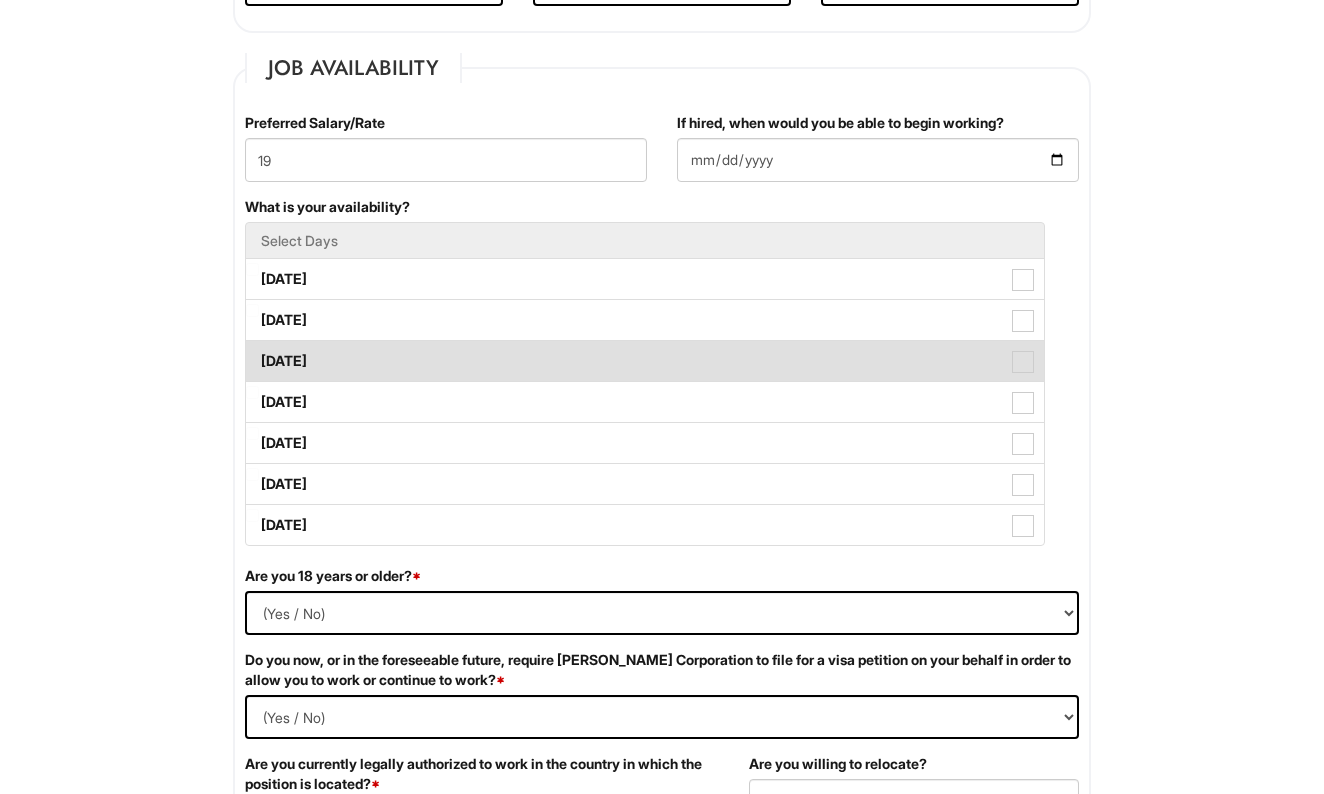 click on "[DATE]" at bounding box center (645, 361) 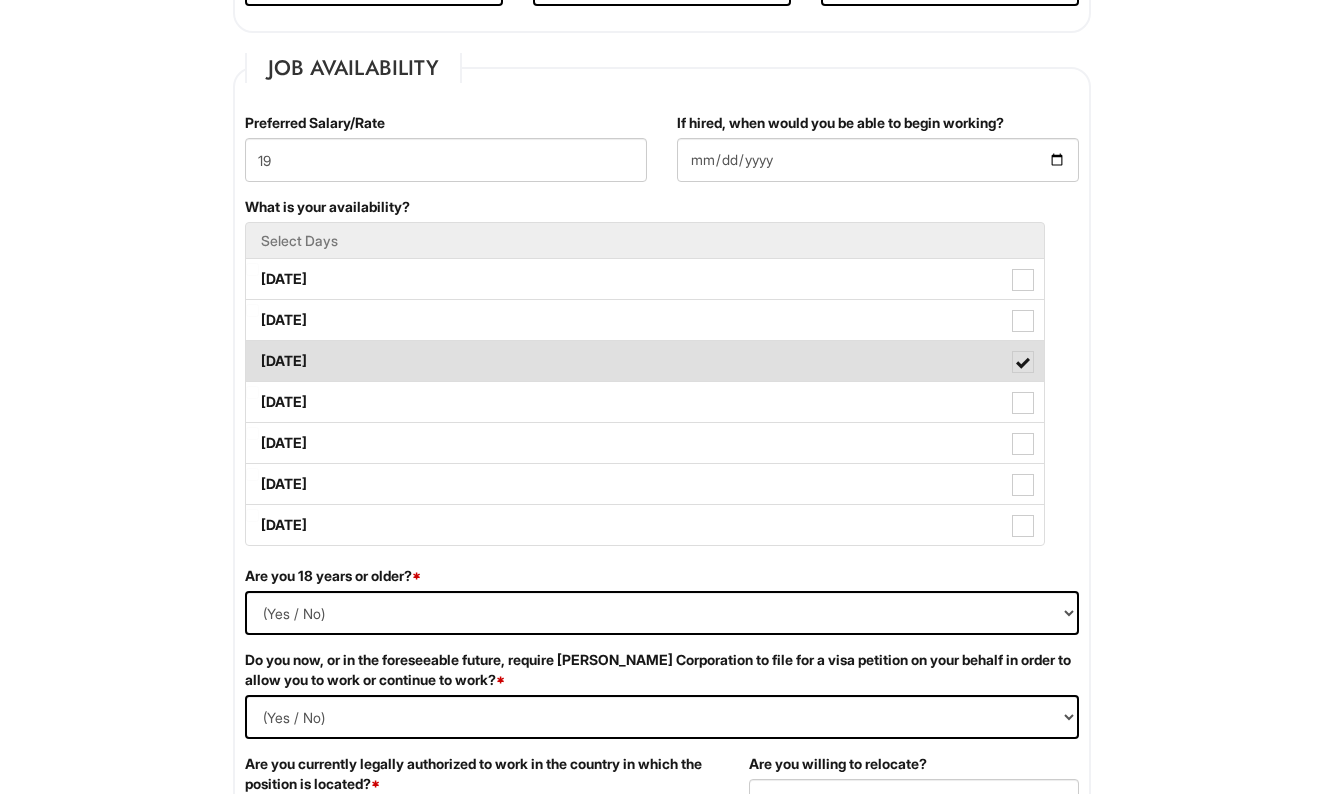 click on "[DATE]" at bounding box center (645, 361) 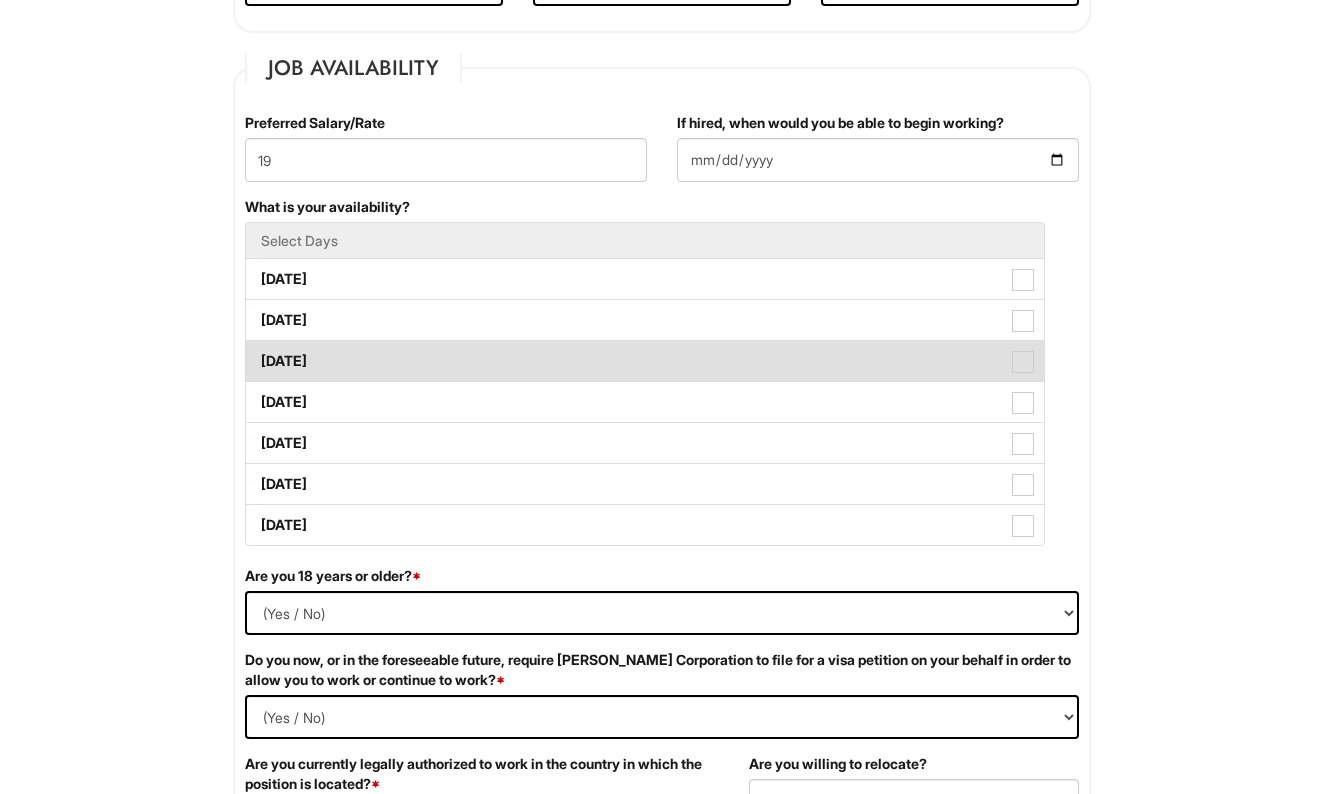 click on "[DATE]" at bounding box center (645, 361) 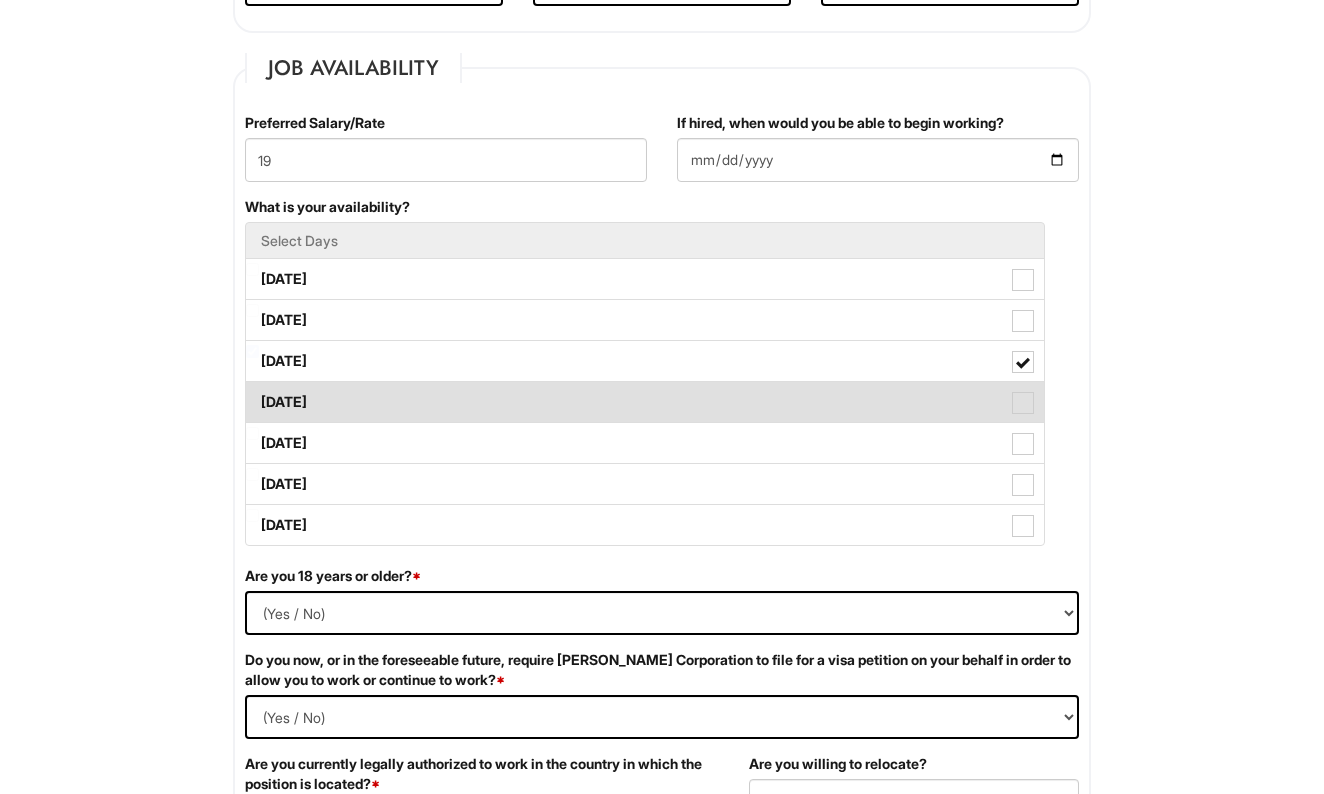 click on "[DATE]" at bounding box center [645, 402] 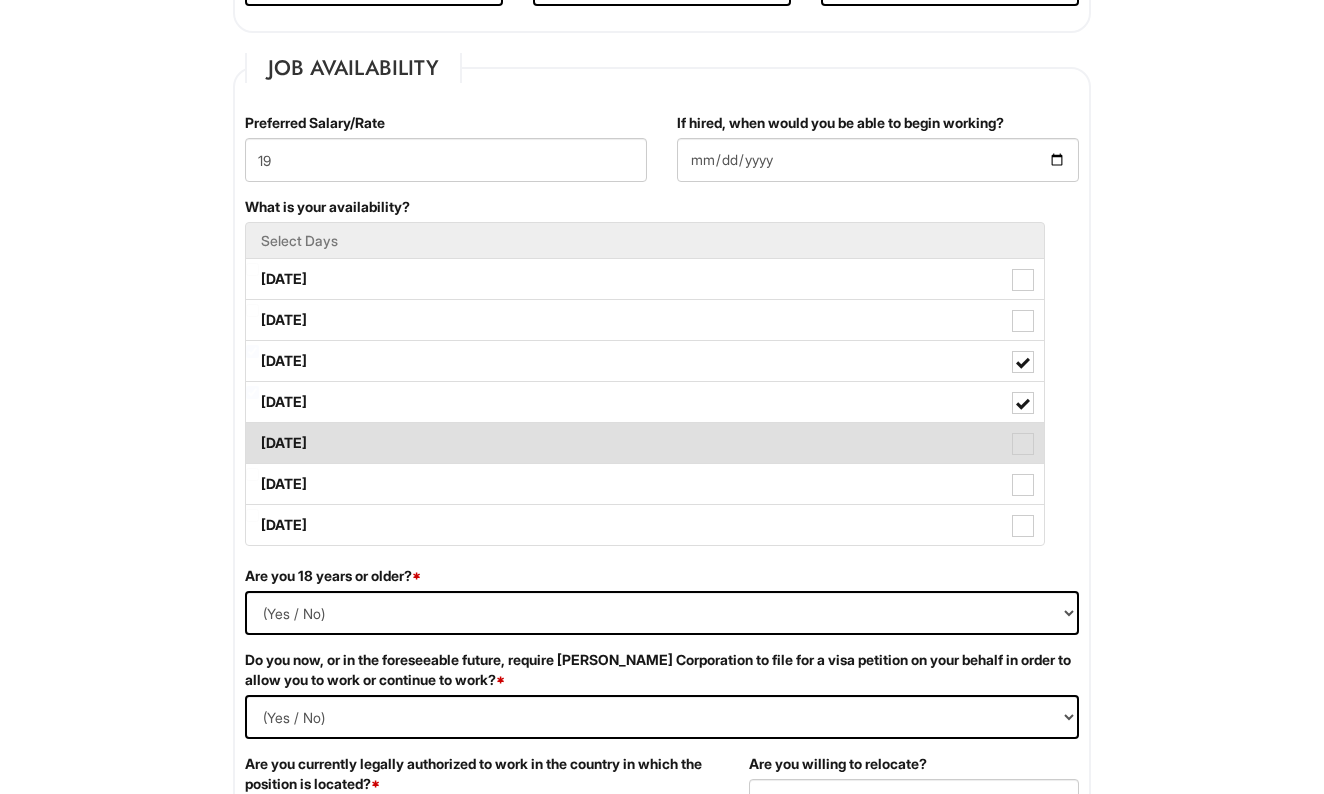 click on "[DATE]" at bounding box center [645, 443] 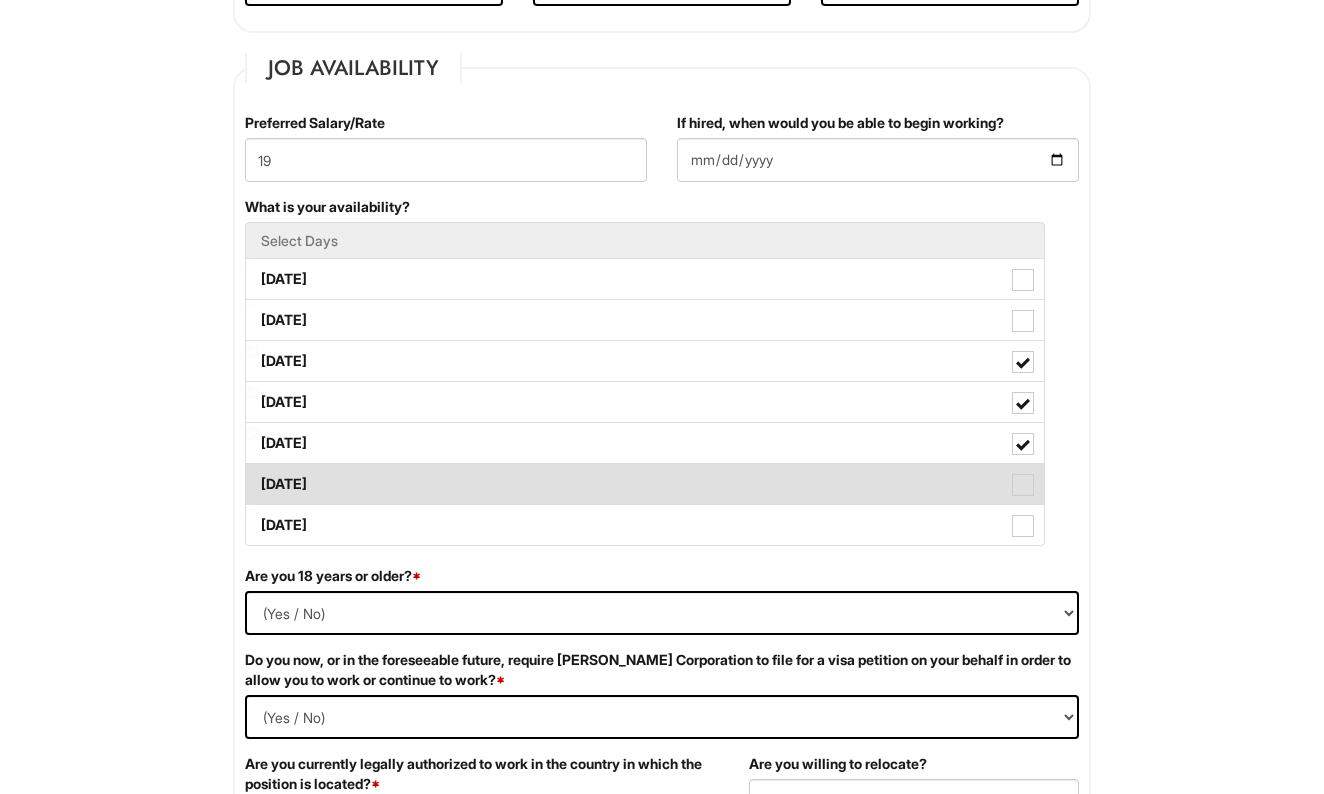 click on "[DATE]" at bounding box center (645, 484) 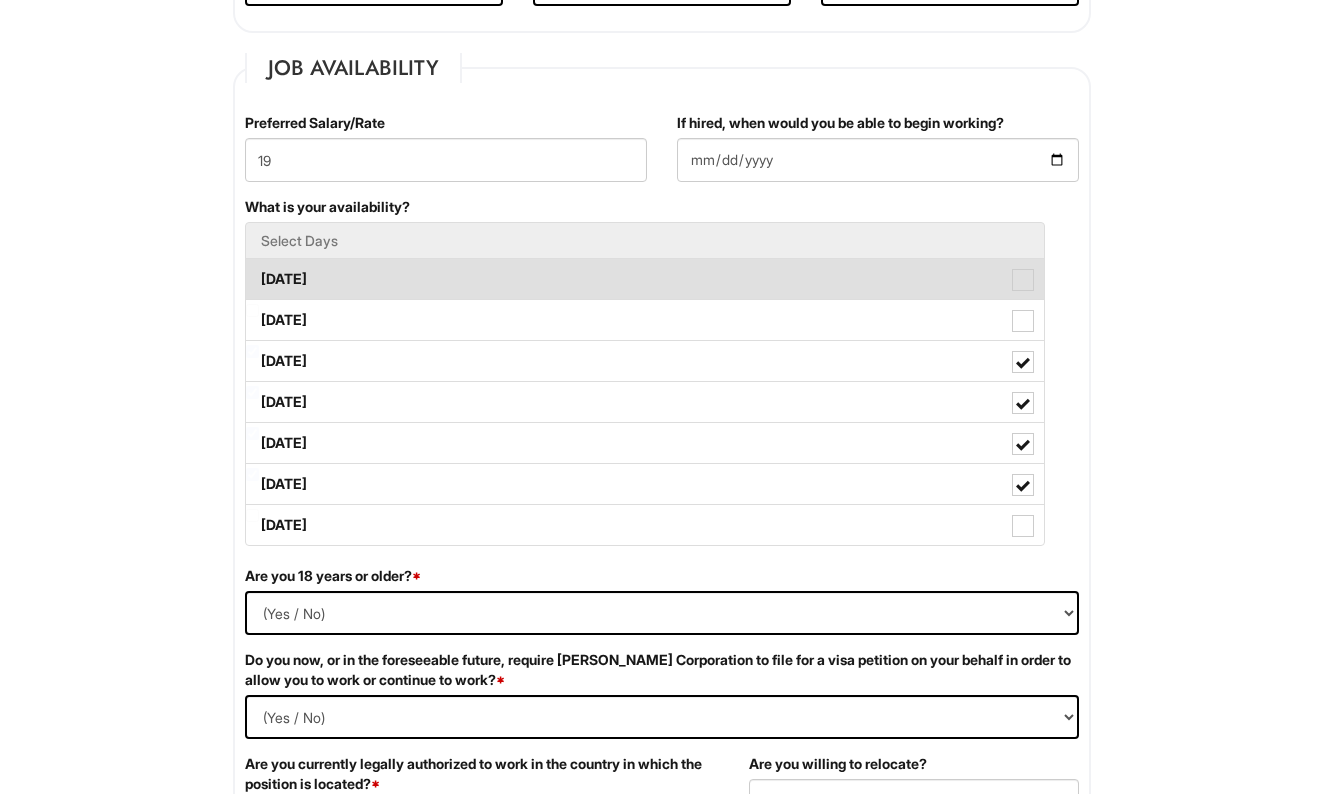 click on "[DATE]" at bounding box center (645, 279) 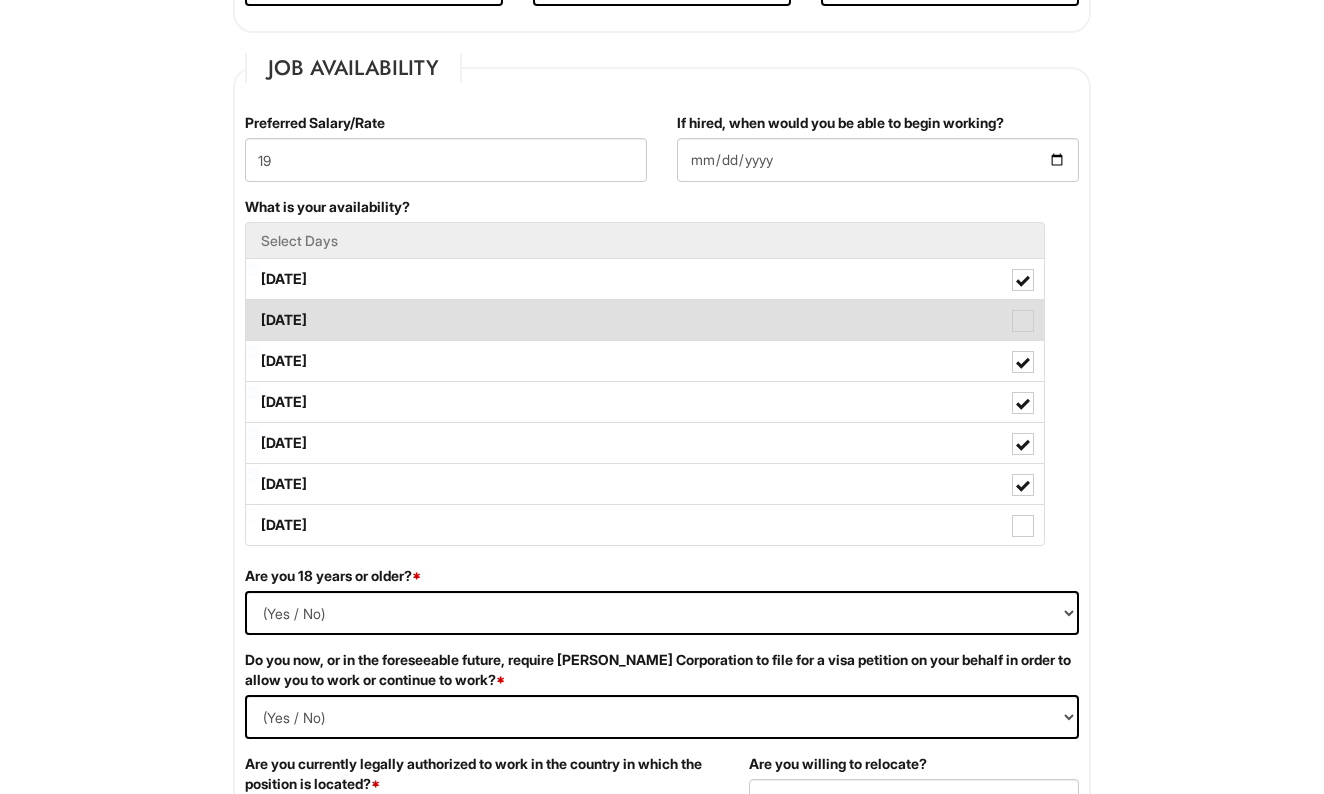 click on "[DATE]" at bounding box center (645, 320) 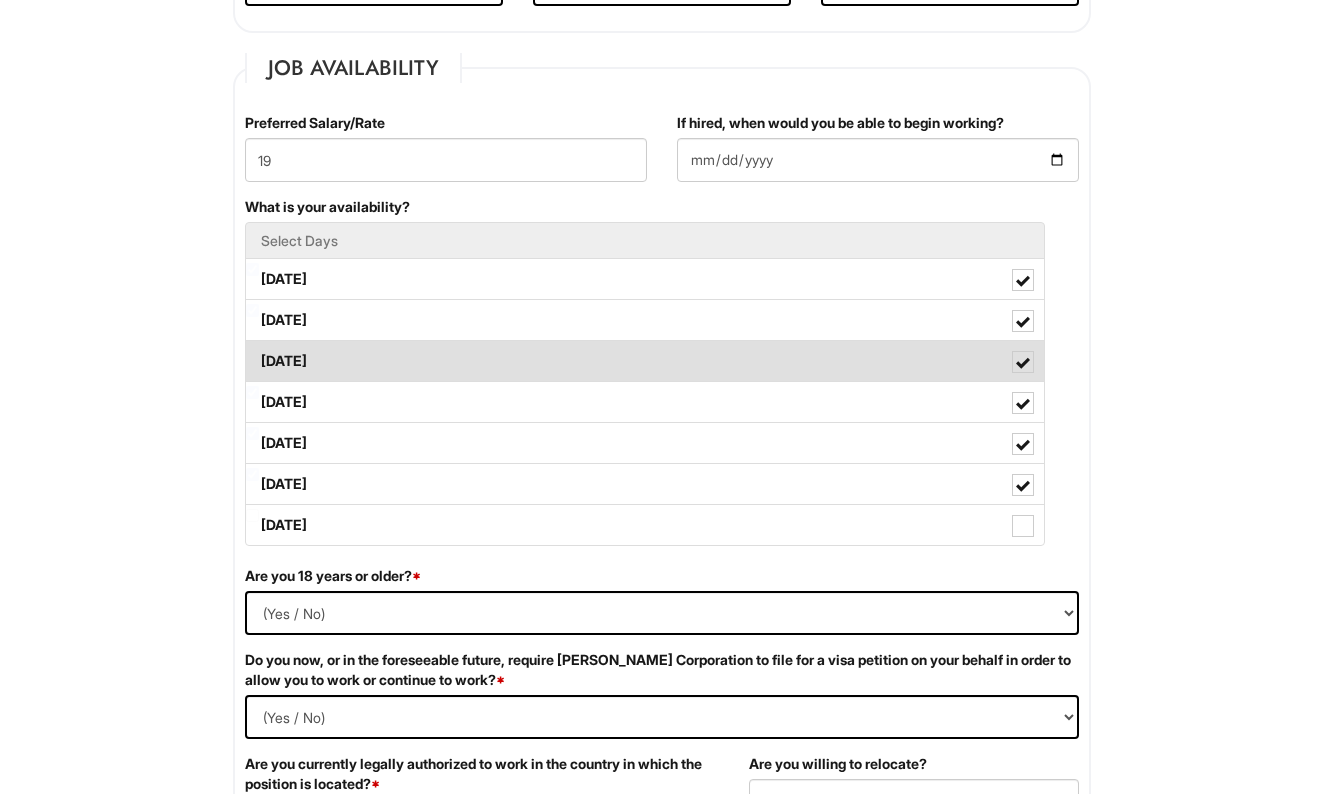 click on "[DATE]" at bounding box center (645, 361) 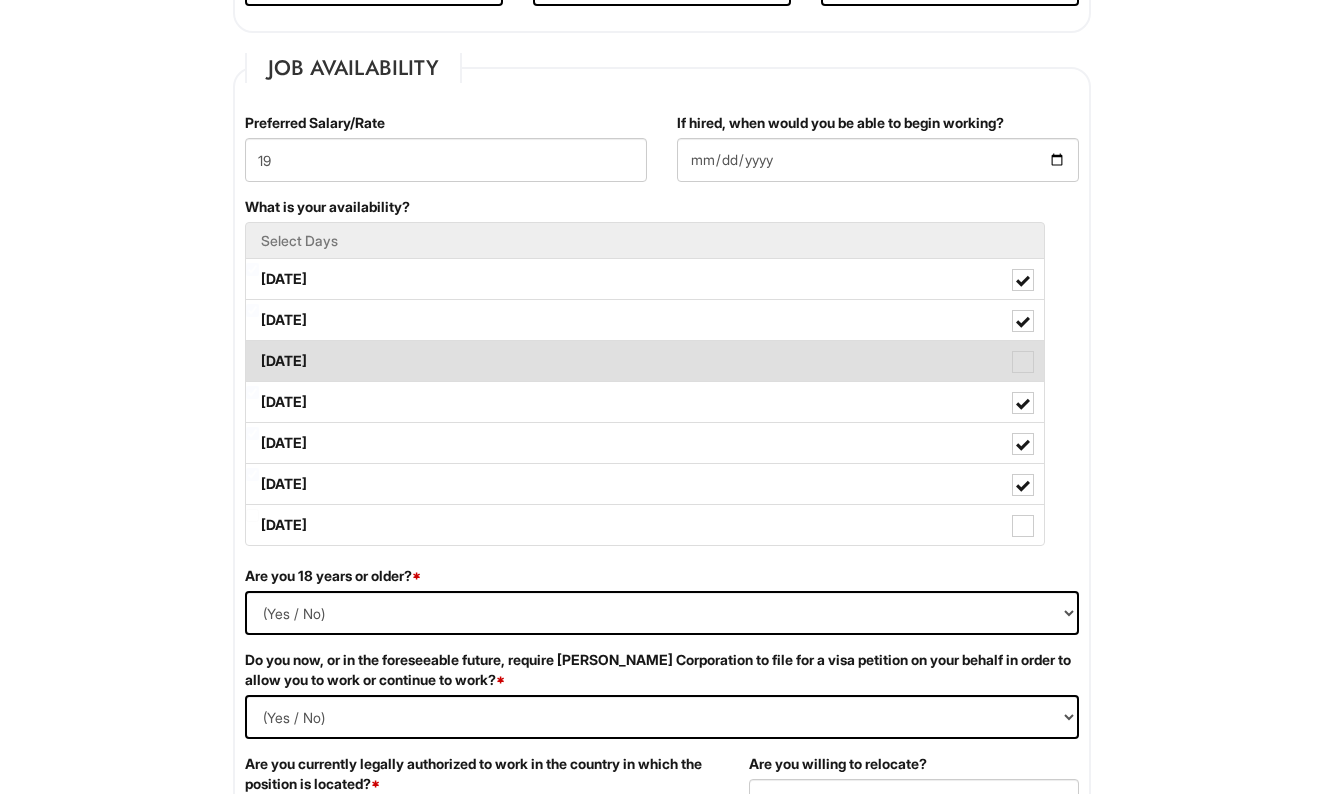 click on "[DATE]" at bounding box center [645, 361] 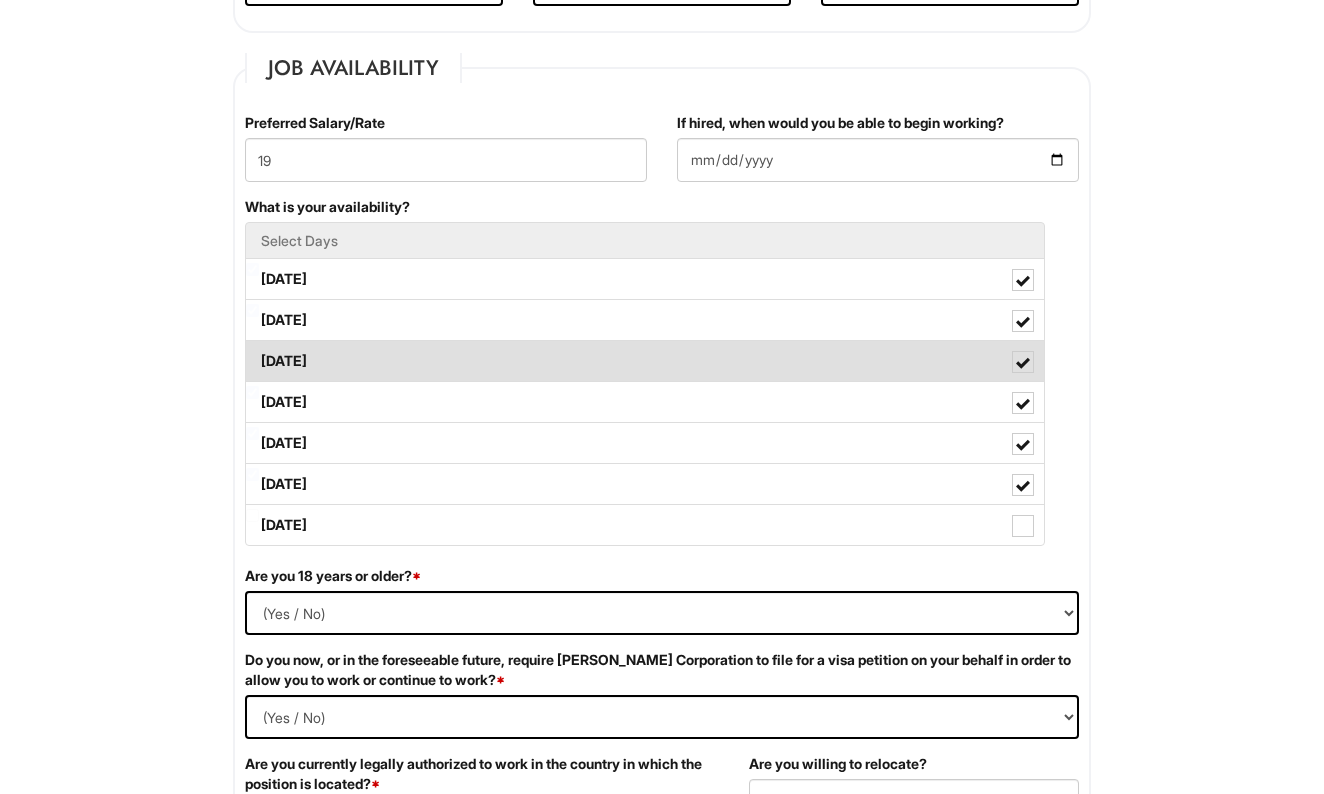 click on "[DATE]" at bounding box center [645, 361] 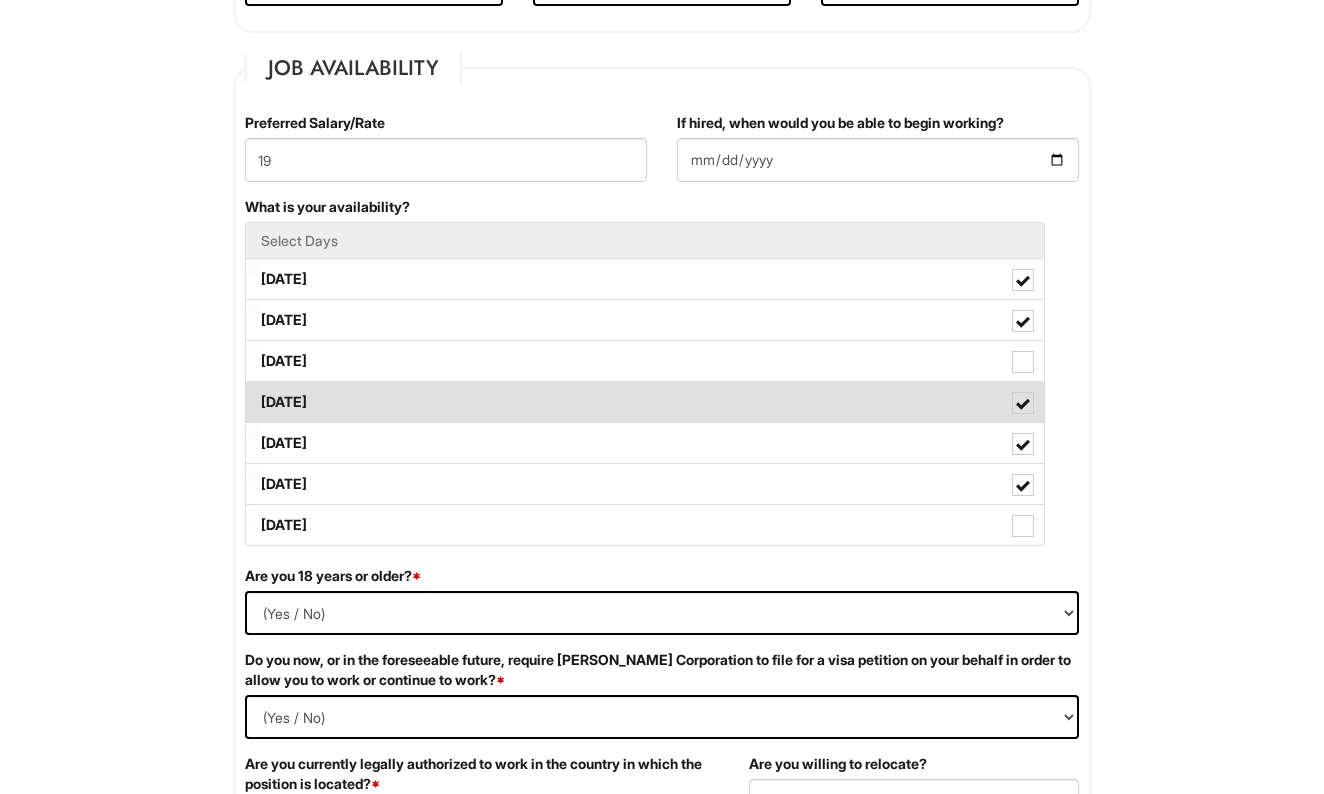 click on "[DATE]" at bounding box center (645, 402) 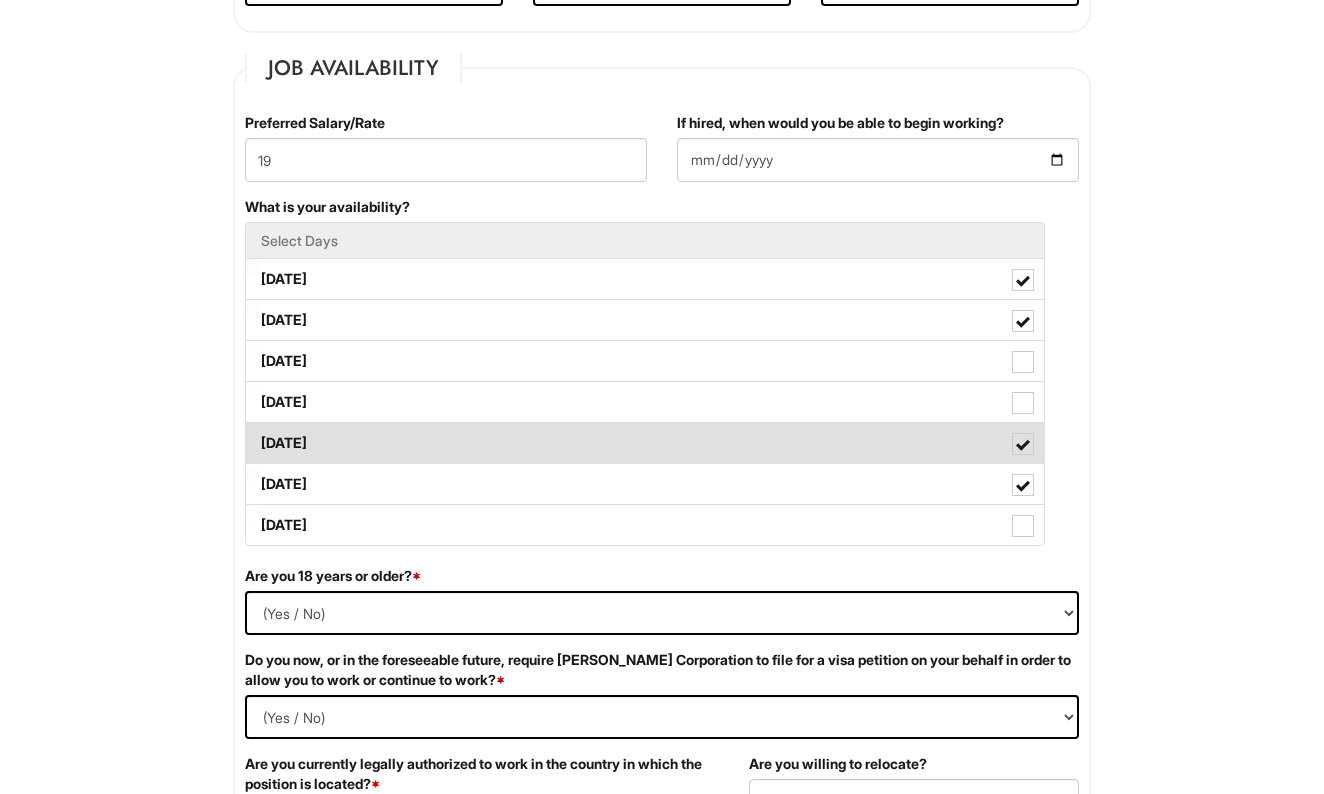 click on "[DATE]" at bounding box center (645, 443) 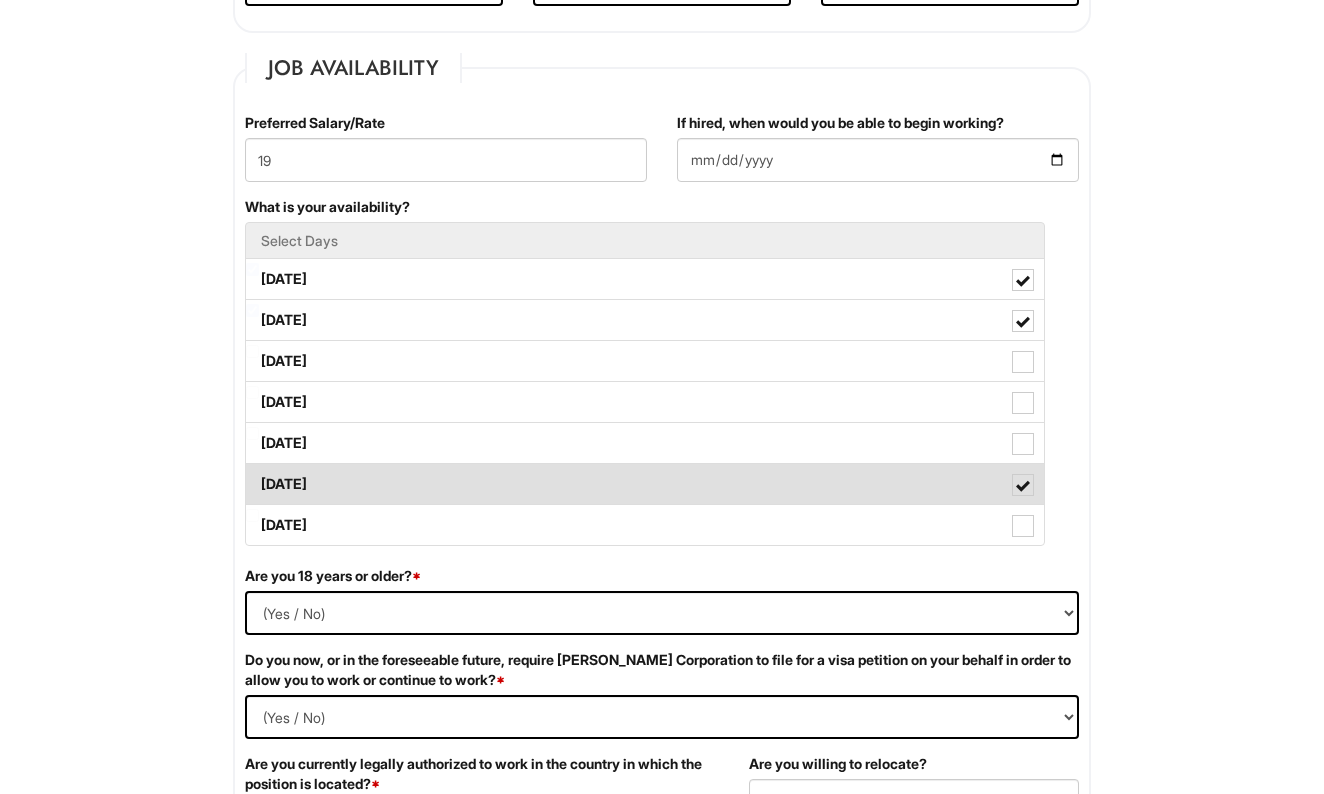 click on "[DATE]" at bounding box center (645, 484) 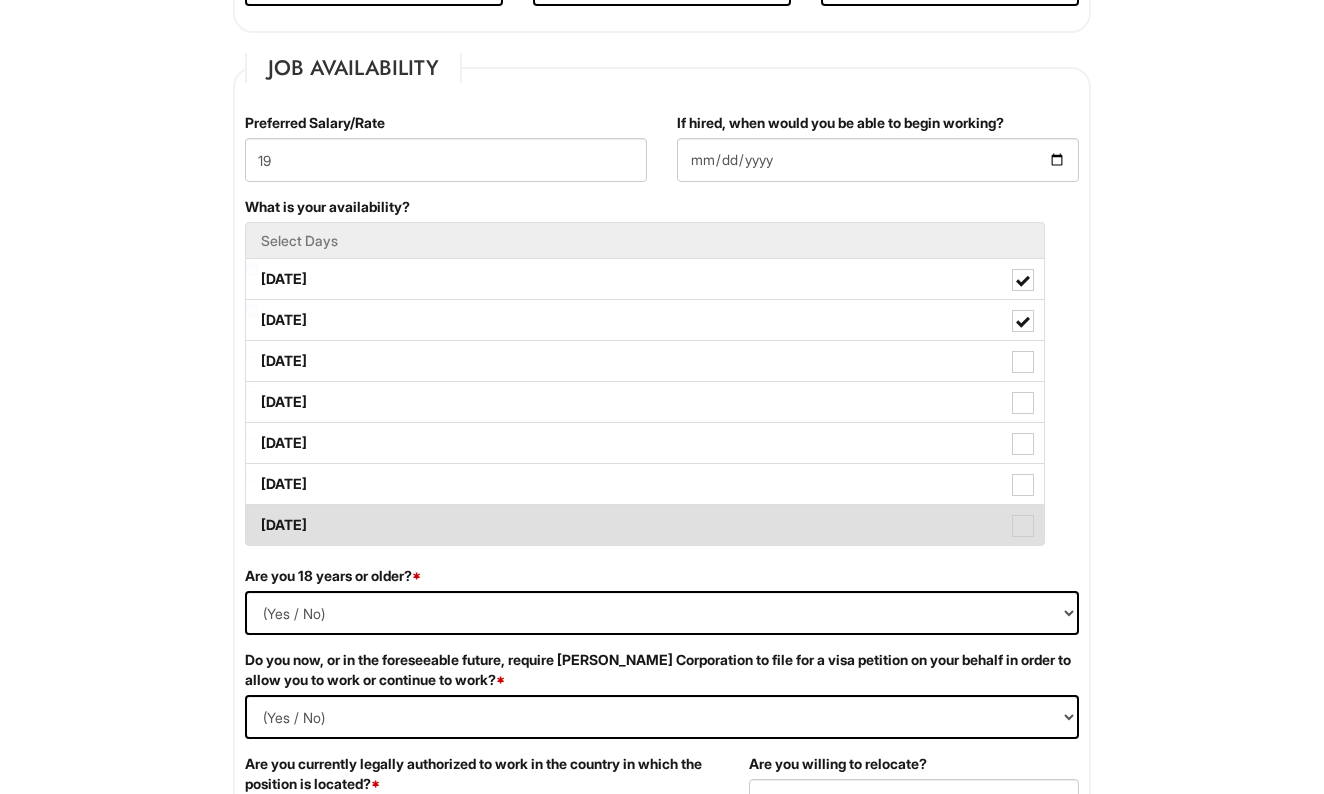 click on "[DATE]" at bounding box center [645, 525] 